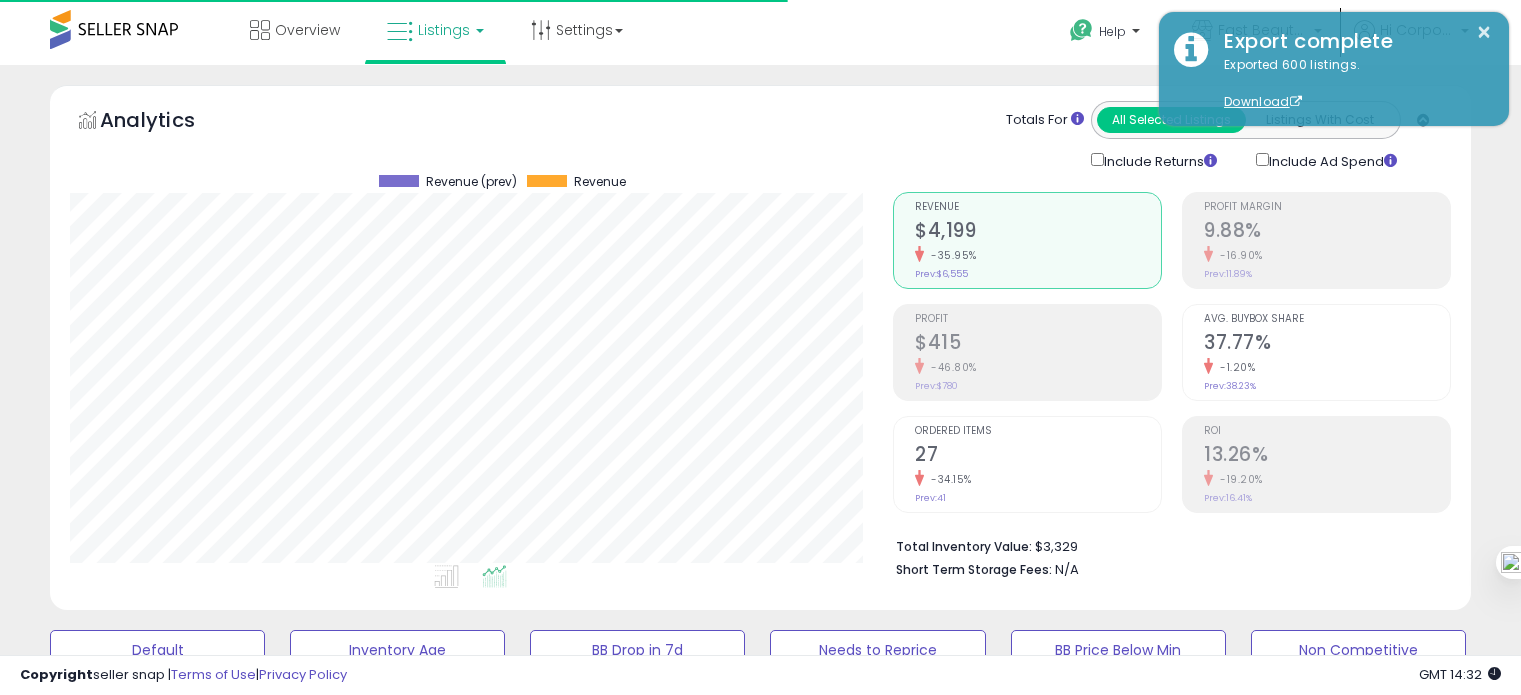 scroll, scrollTop: 947, scrollLeft: 0, axis: vertical 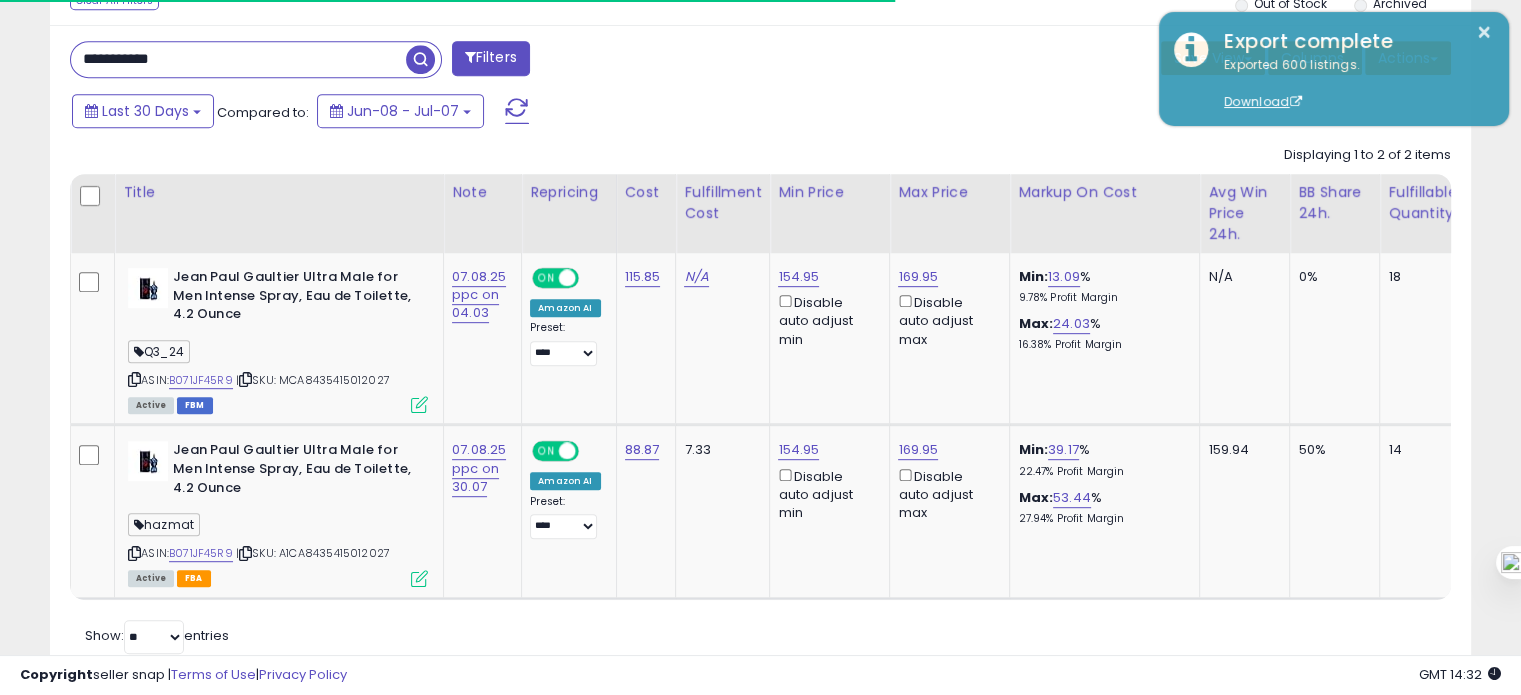 drag, startPoint x: 0, startPoint y: 0, endPoint x: 191, endPoint y: 69, distance: 203.08127 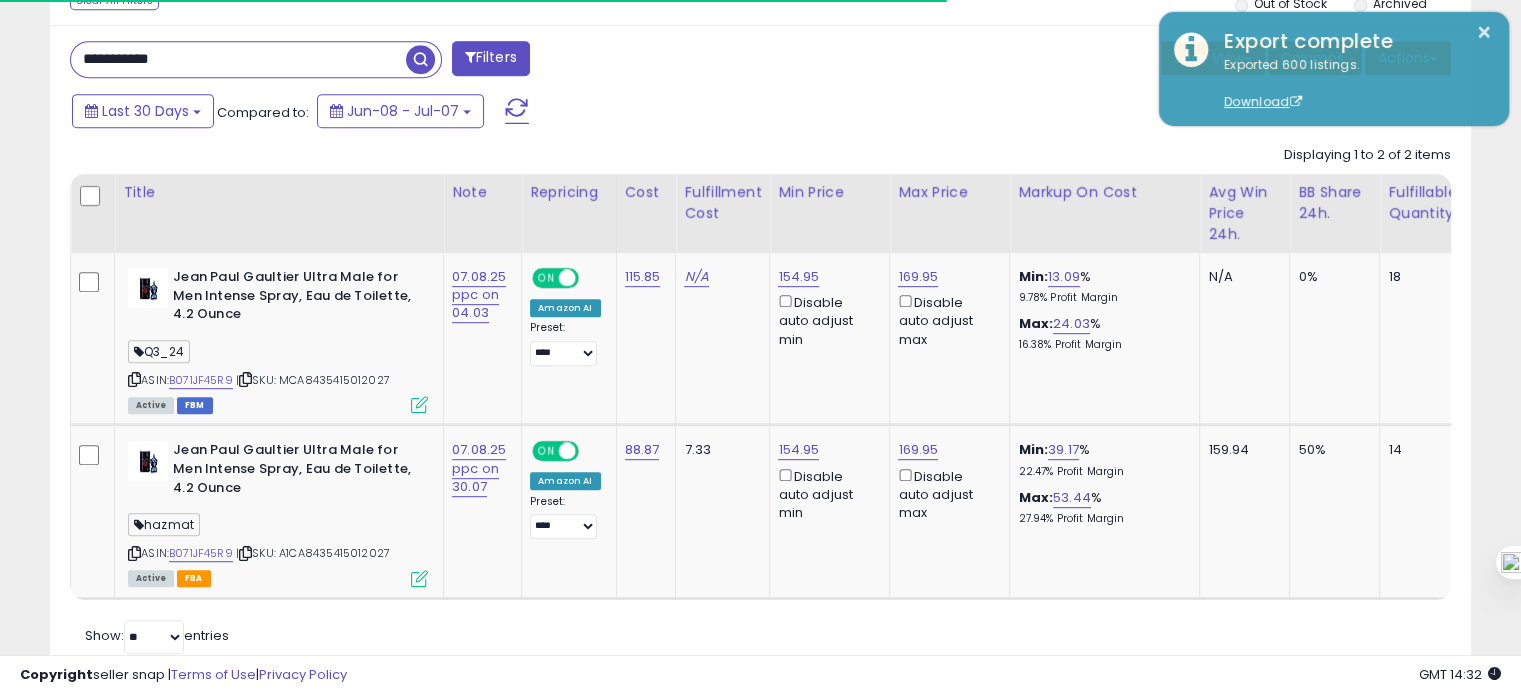 click on "**********" at bounding box center (238, 59) 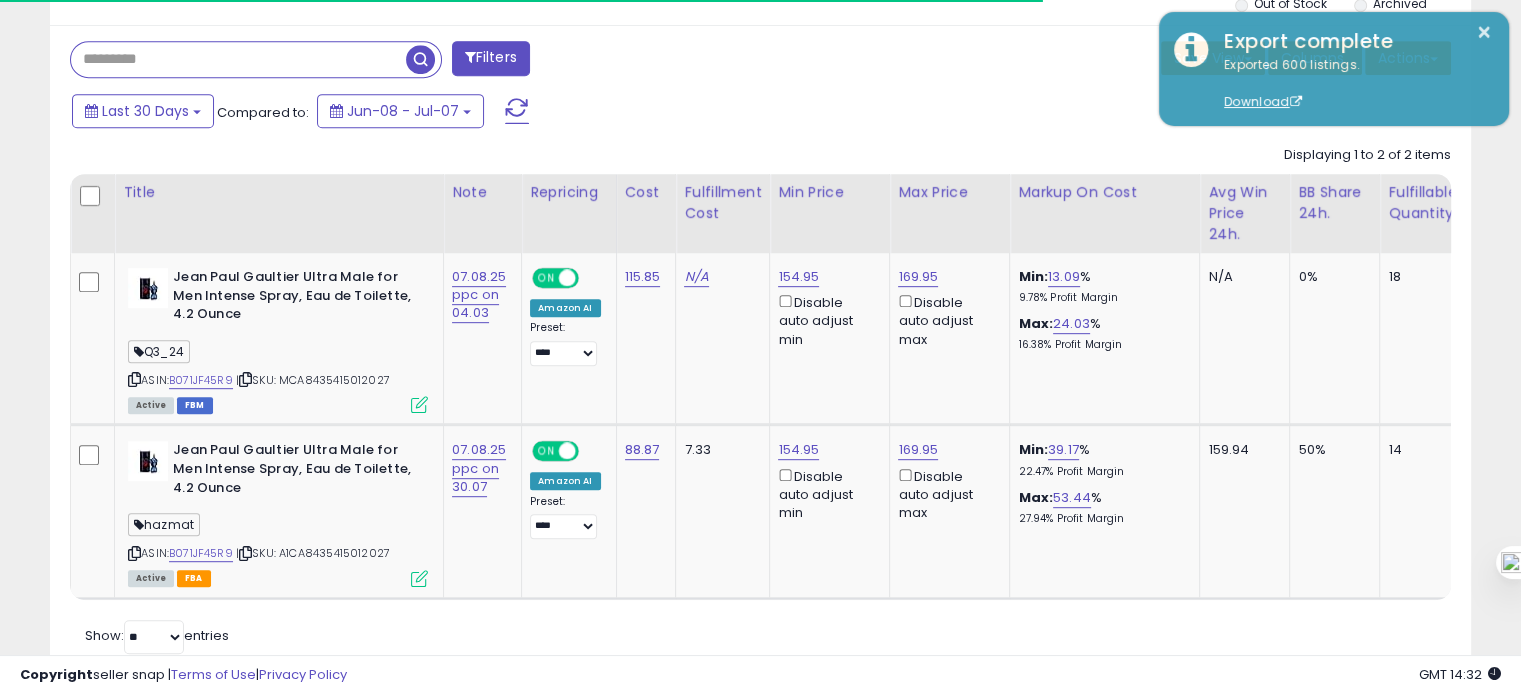 type 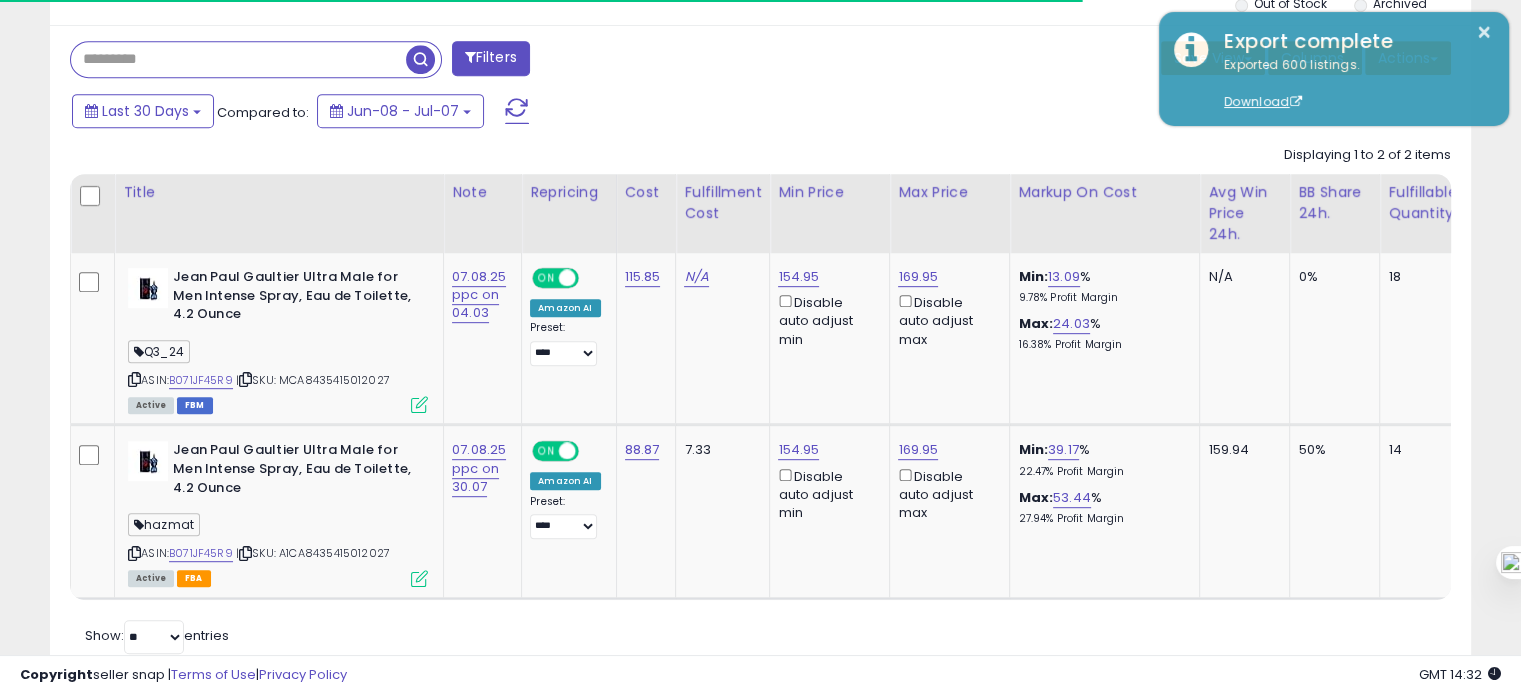 scroll, scrollTop: 999589, scrollLeft: 999168, axis: both 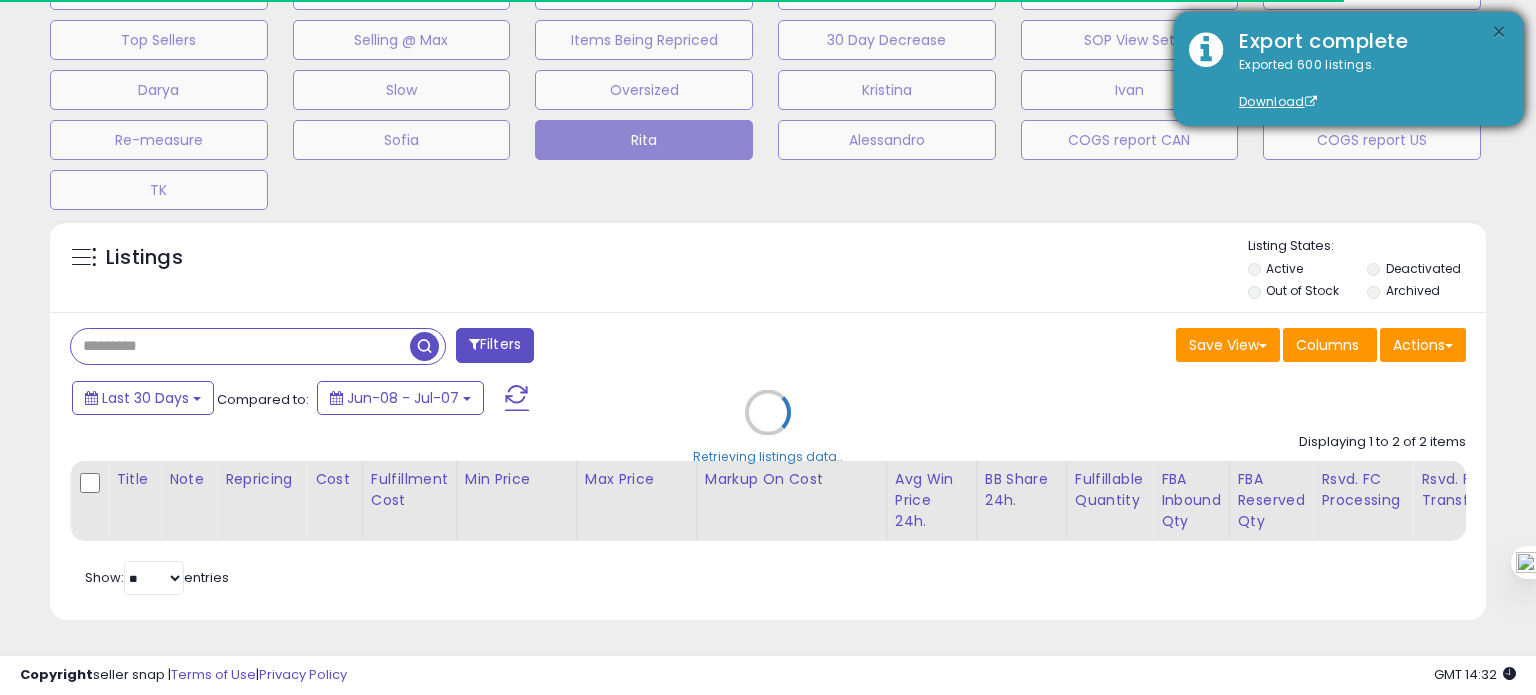click on "×" at bounding box center (1499, 32) 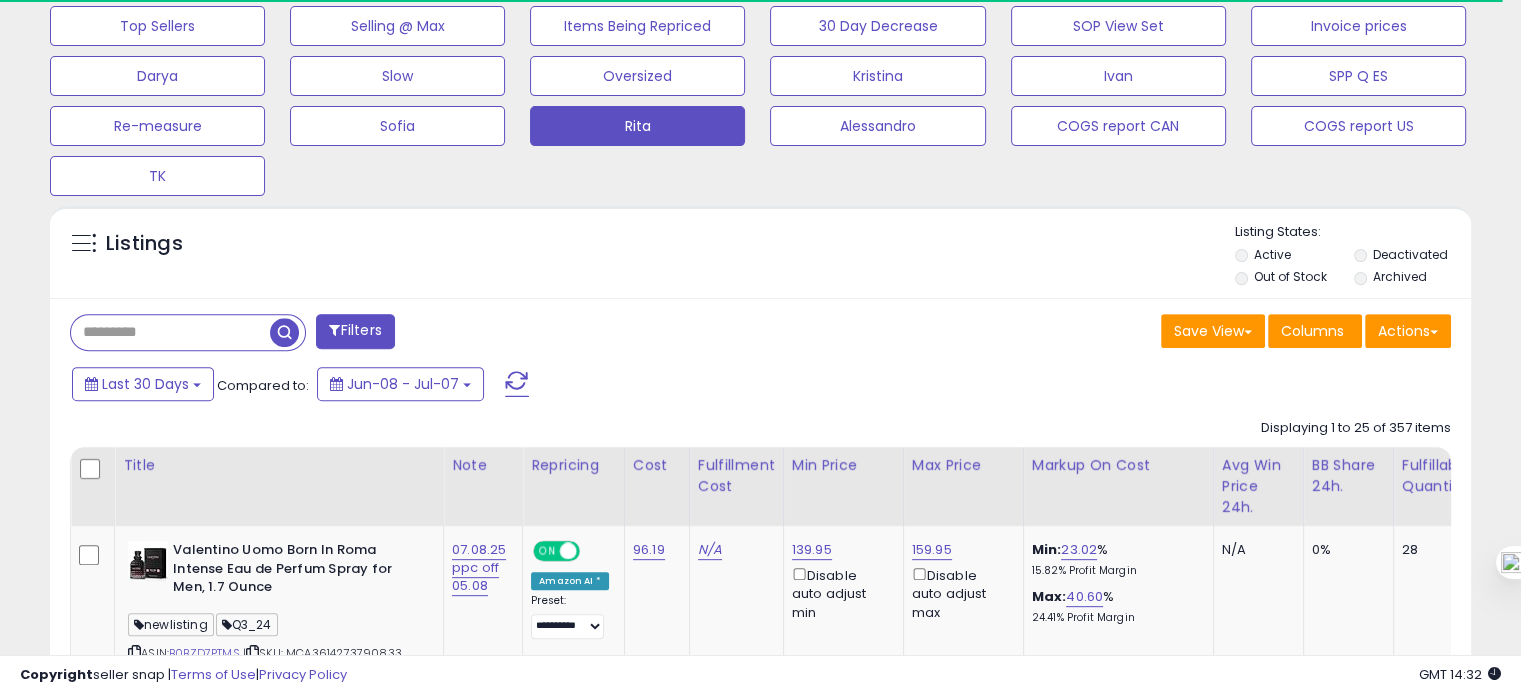 scroll, scrollTop: 409, scrollLeft: 822, axis: both 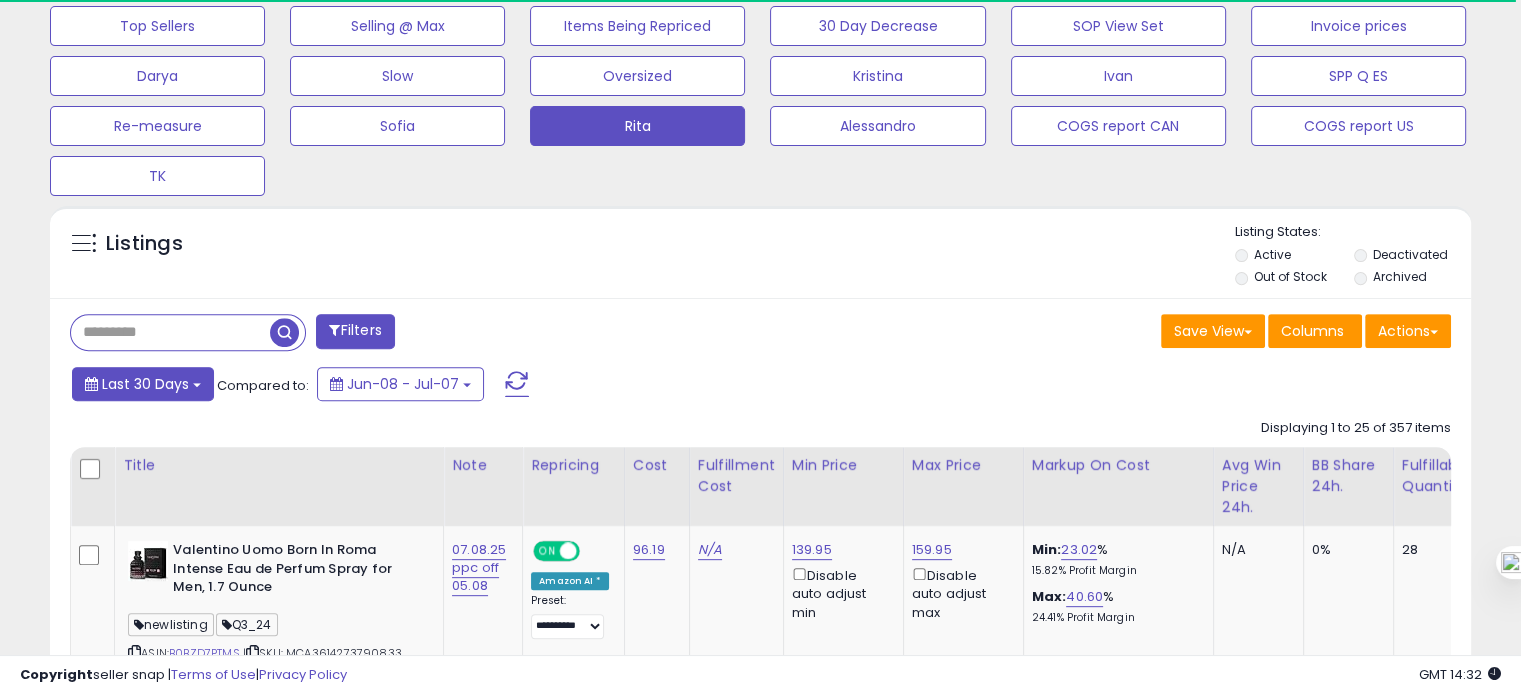 click on "Last 30 Days" at bounding box center (145, 384) 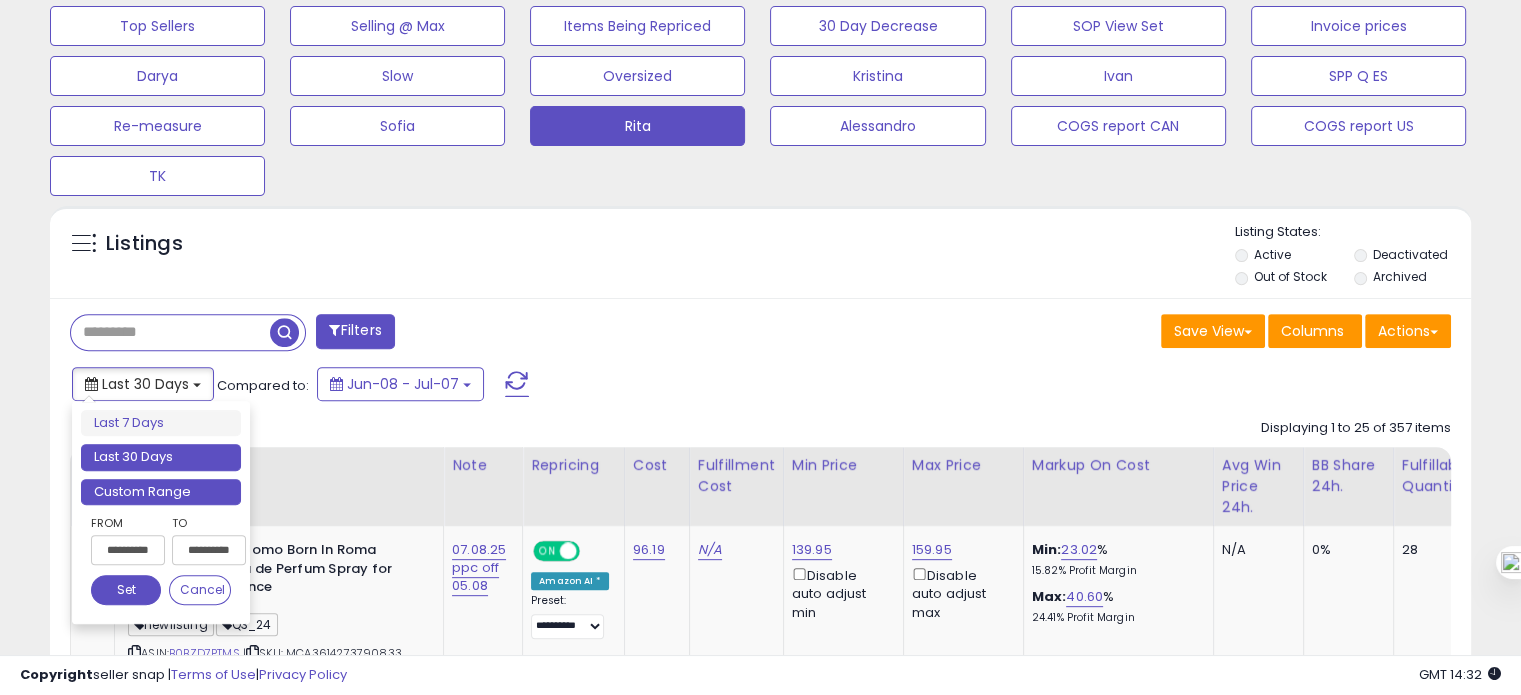 scroll, scrollTop: 999589, scrollLeft: 999176, axis: both 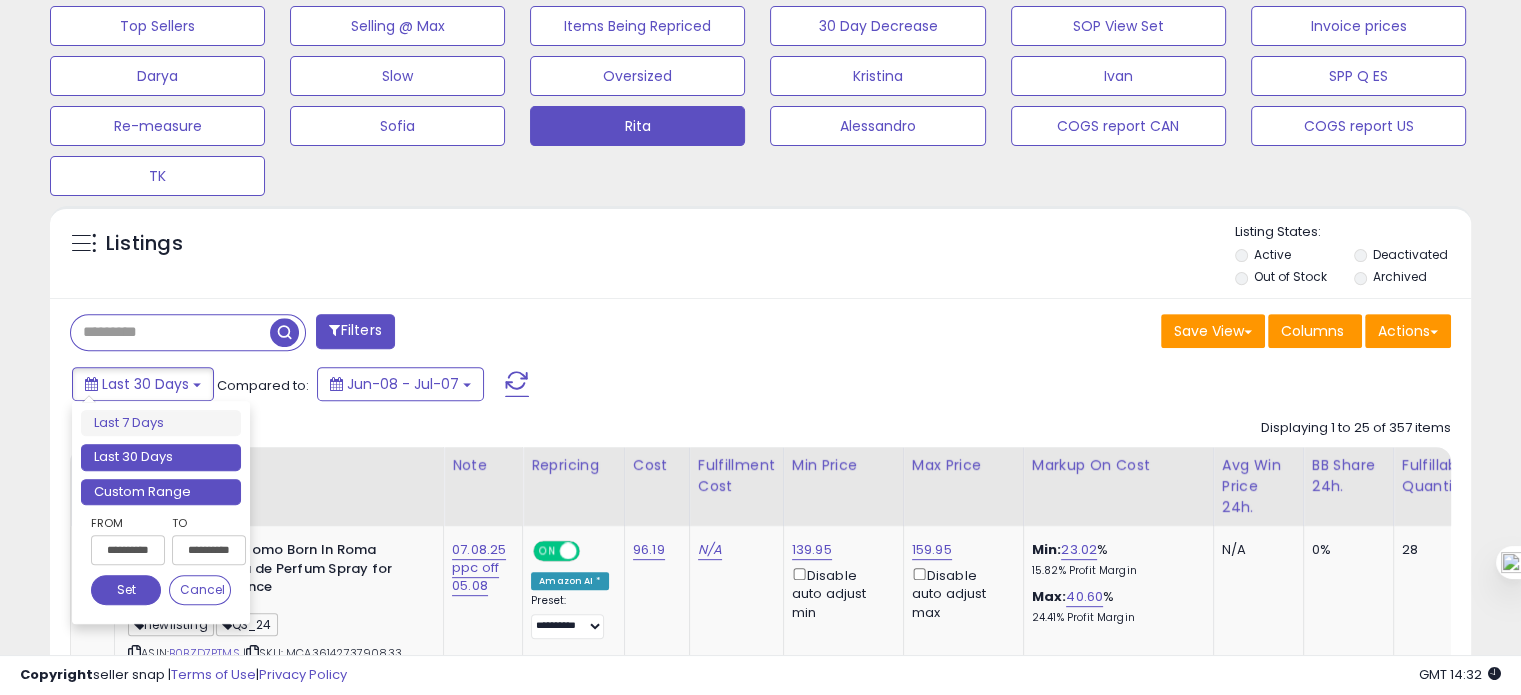 click on "Custom Range" at bounding box center [161, 492] 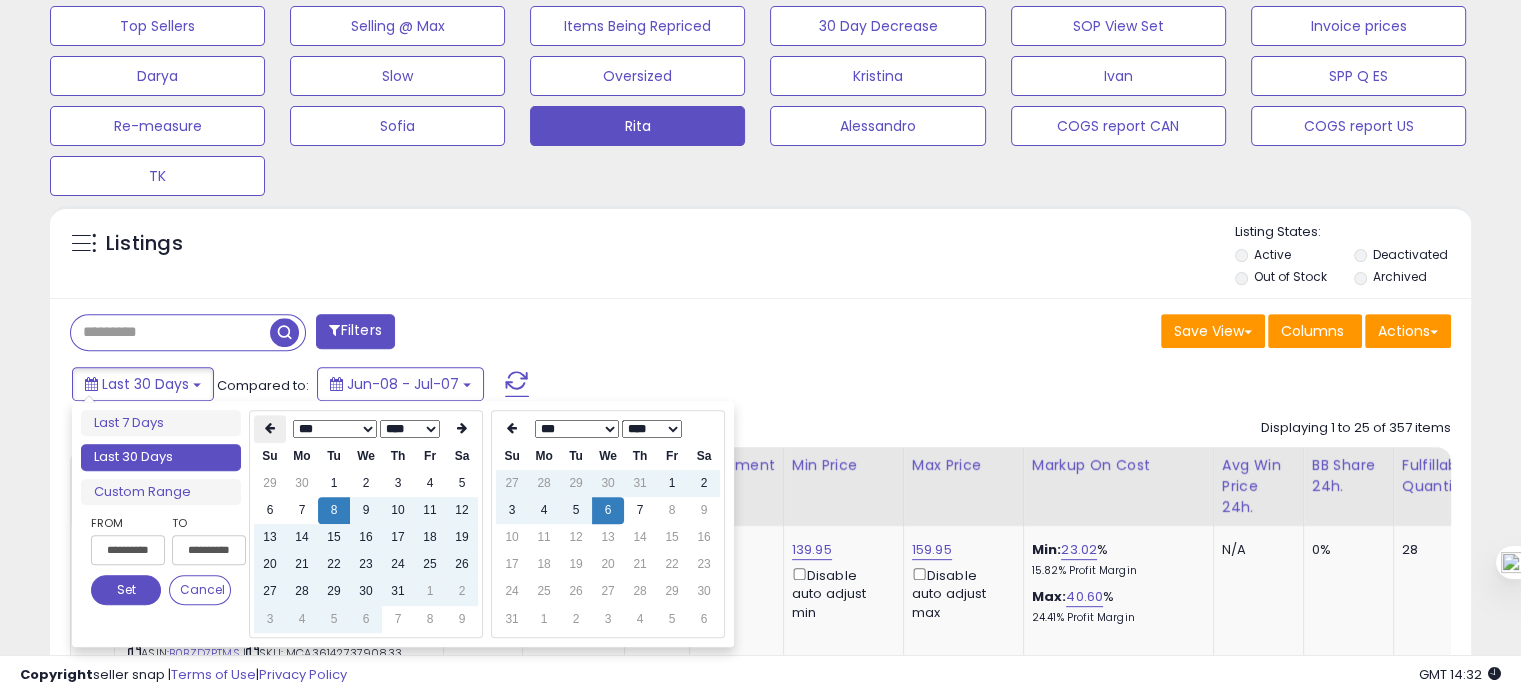 click at bounding box center [270, 428] 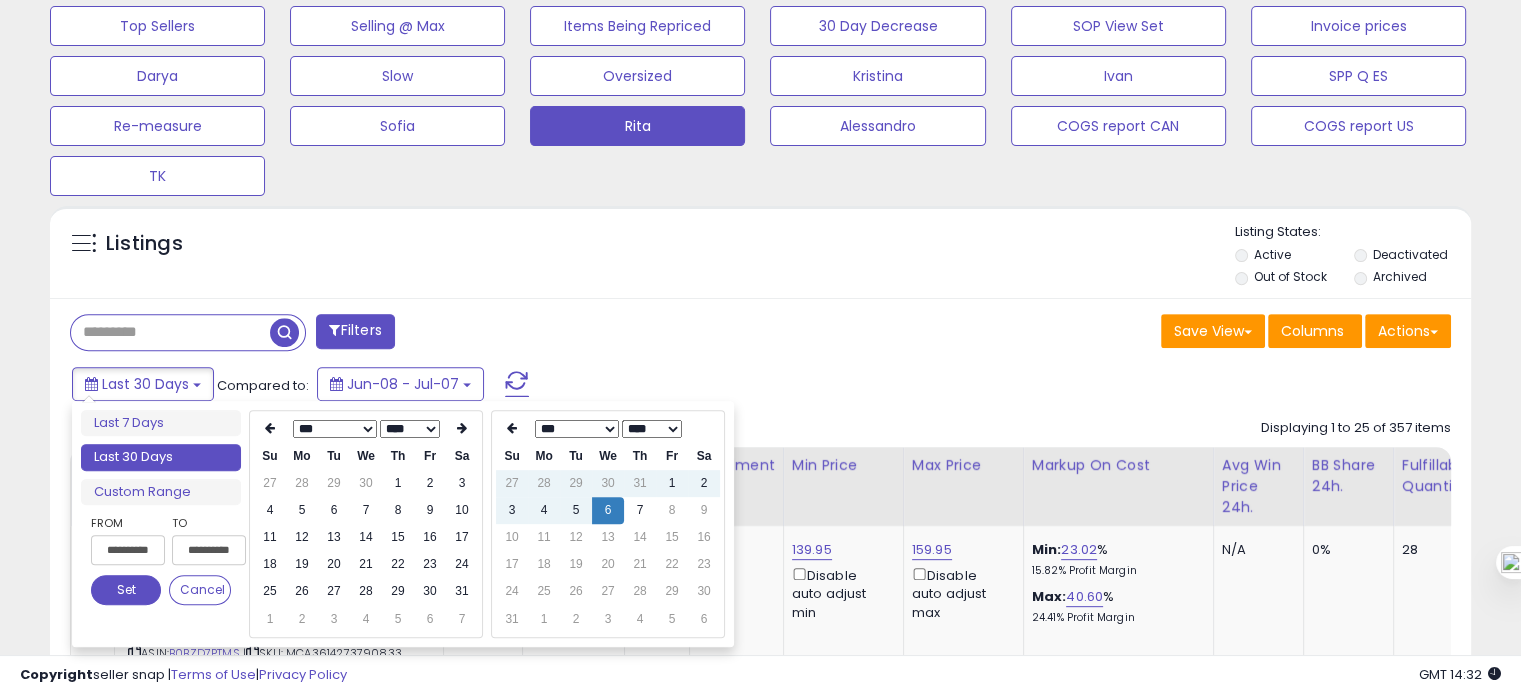 click at bounding box center (270, 428) 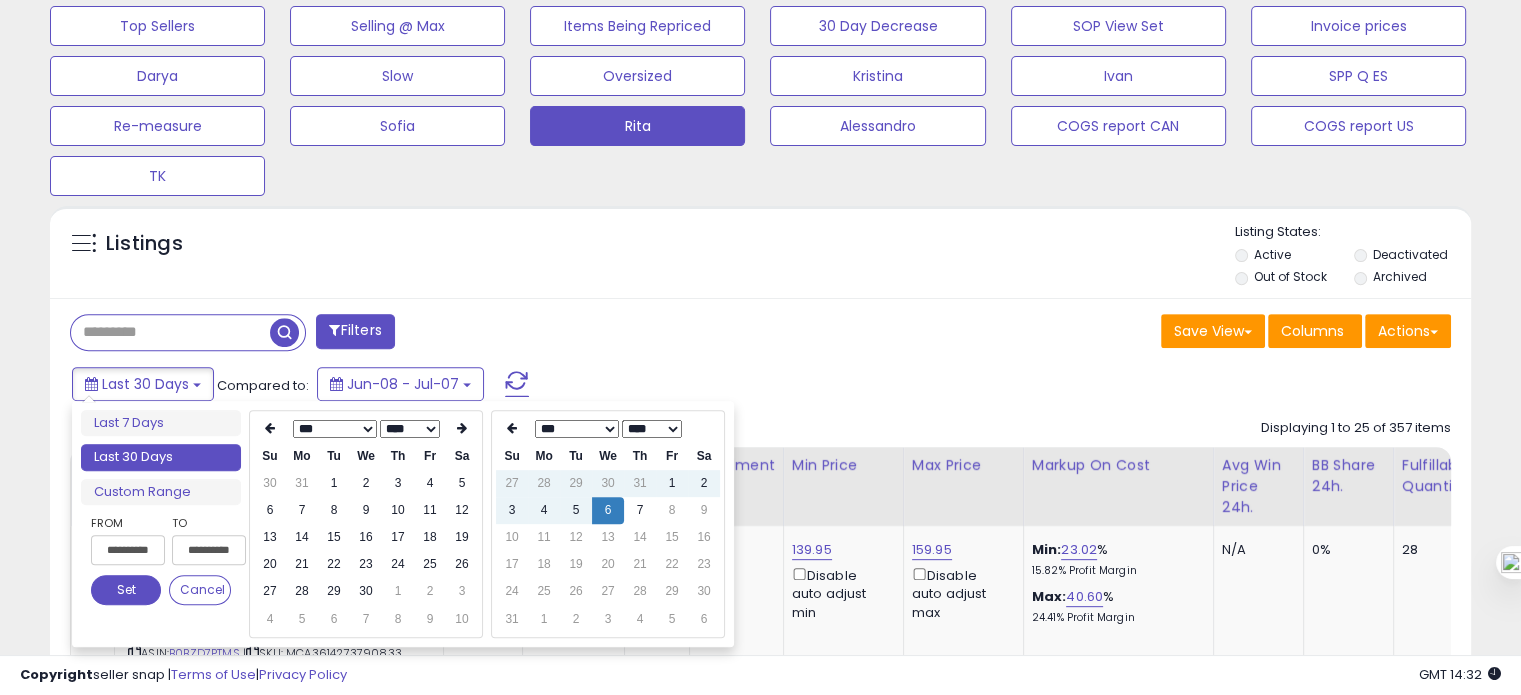 click at bounding box center (270, 428) 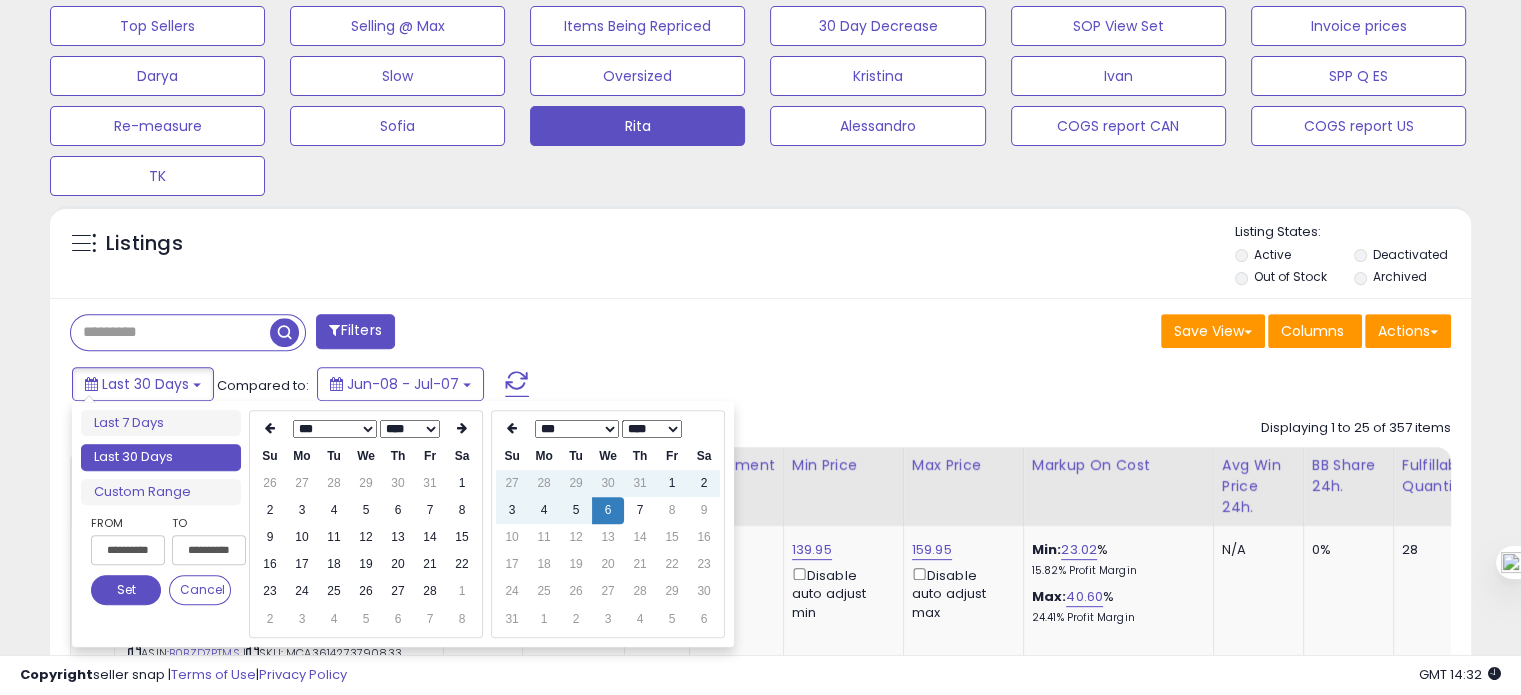 click at bounding box center (270, 428) 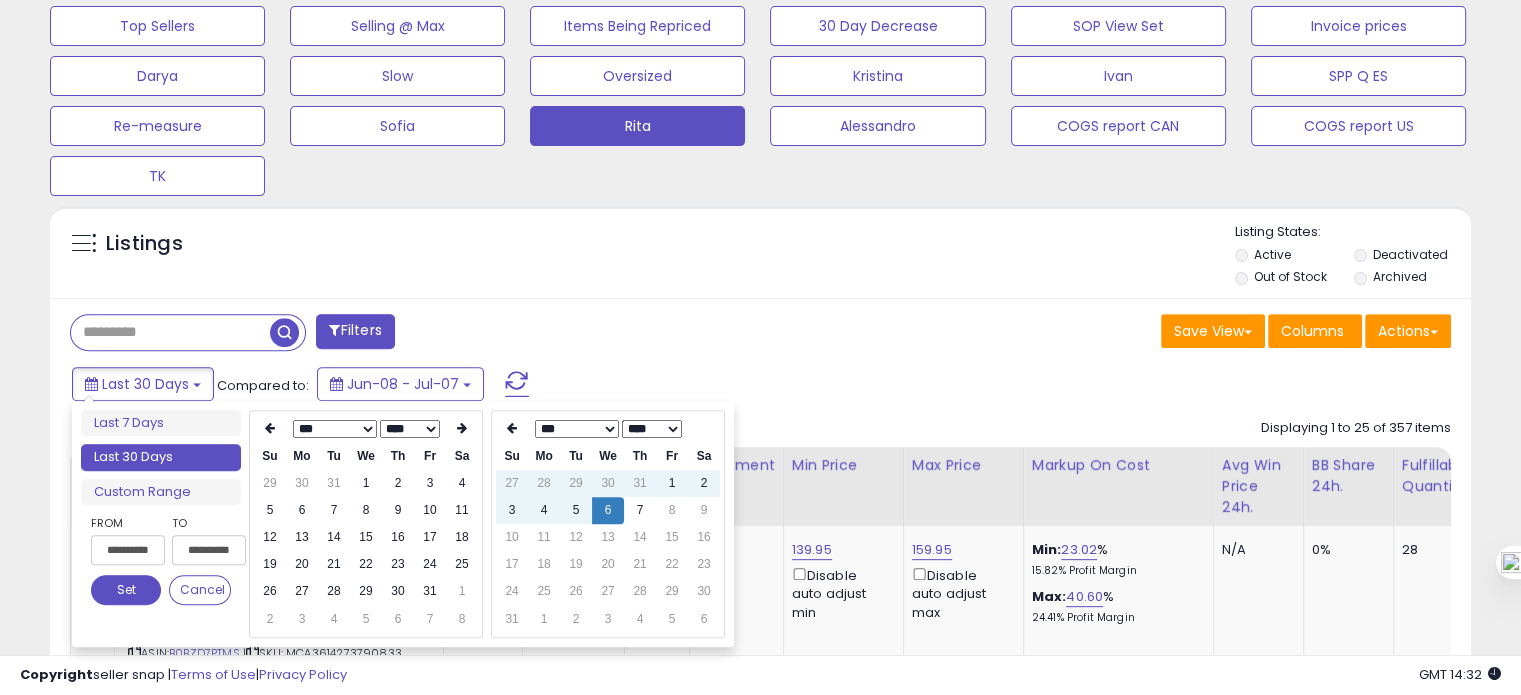 click at bounding box center (270, 428) 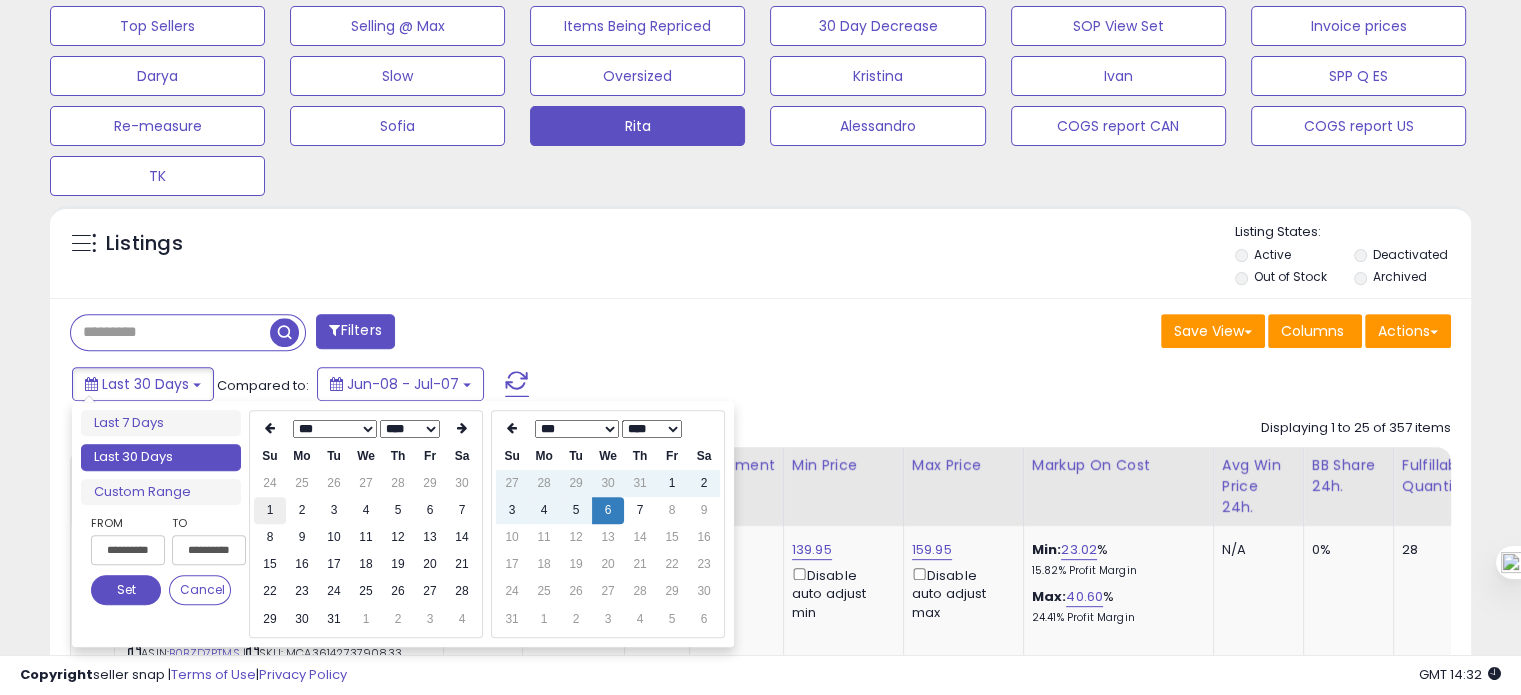 click on "1" at bounding box center (270, 510) 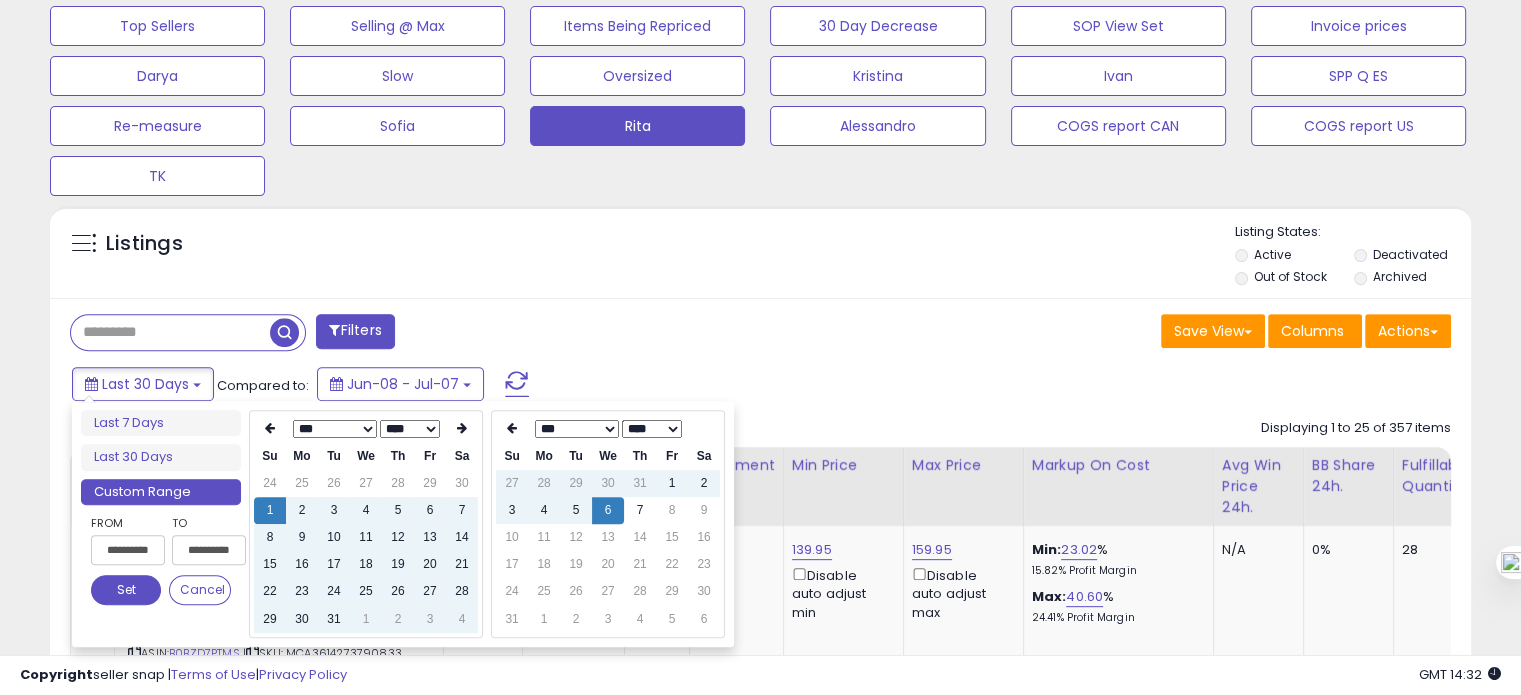 type on "**********" 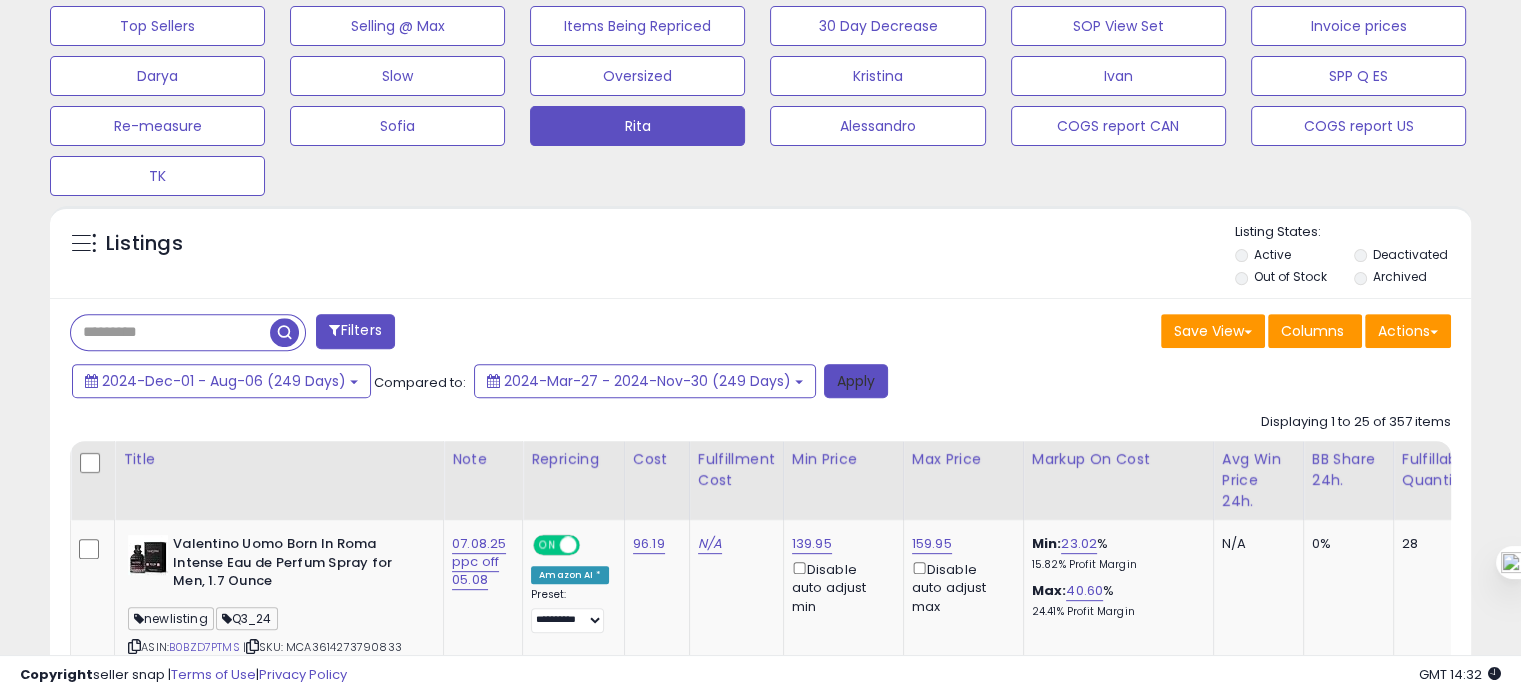 click on "Apply" at bounding box center (856, 381) 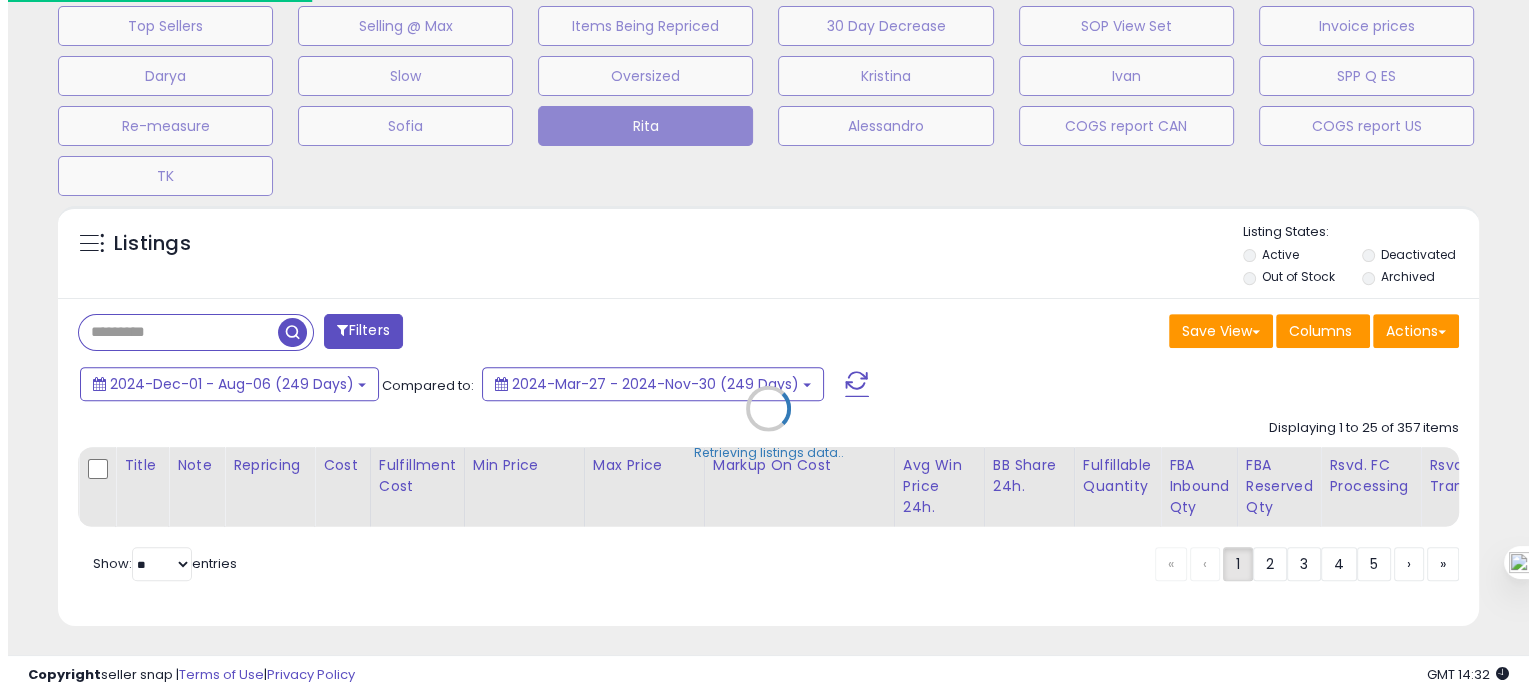 scroll, scrollTop: 999589, scrollLeft: 999168, axis: both 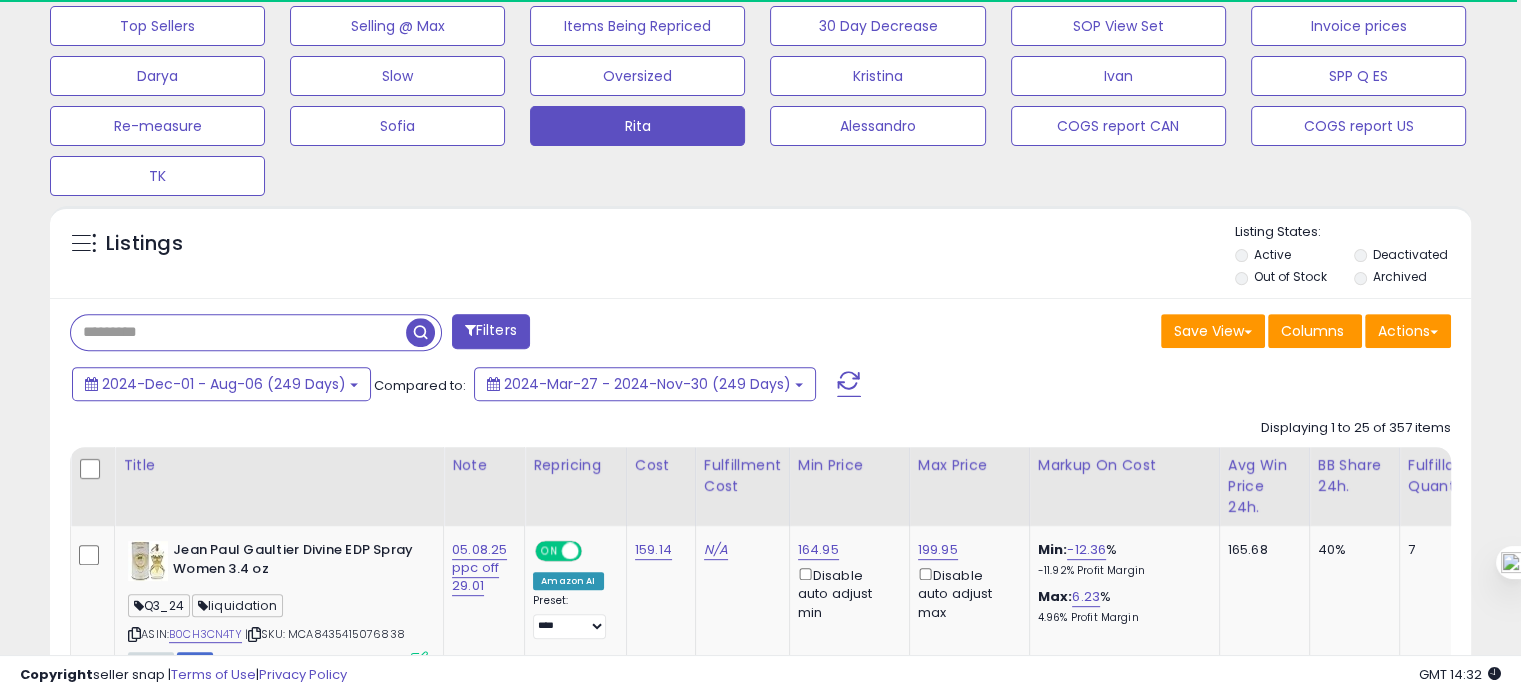 click at bounding box center [238, 332] 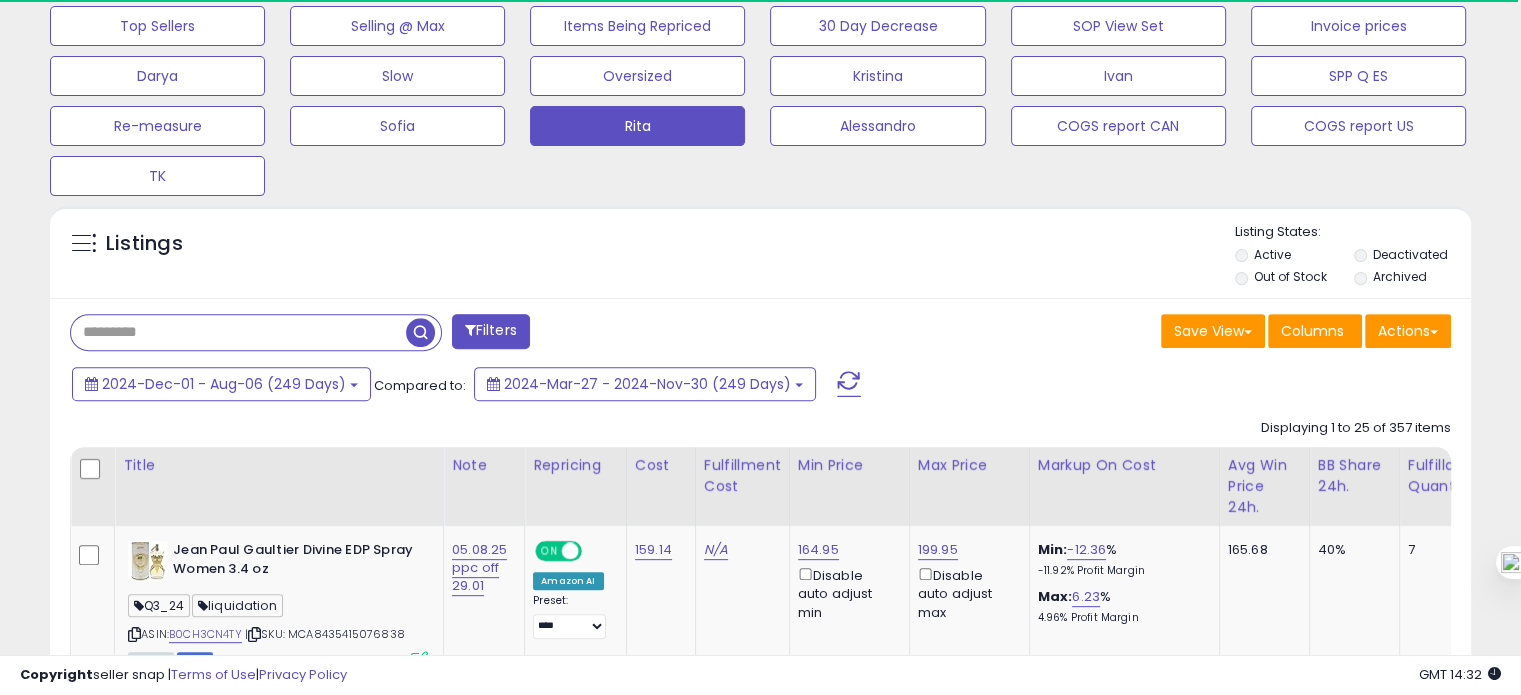 paste on "**********" 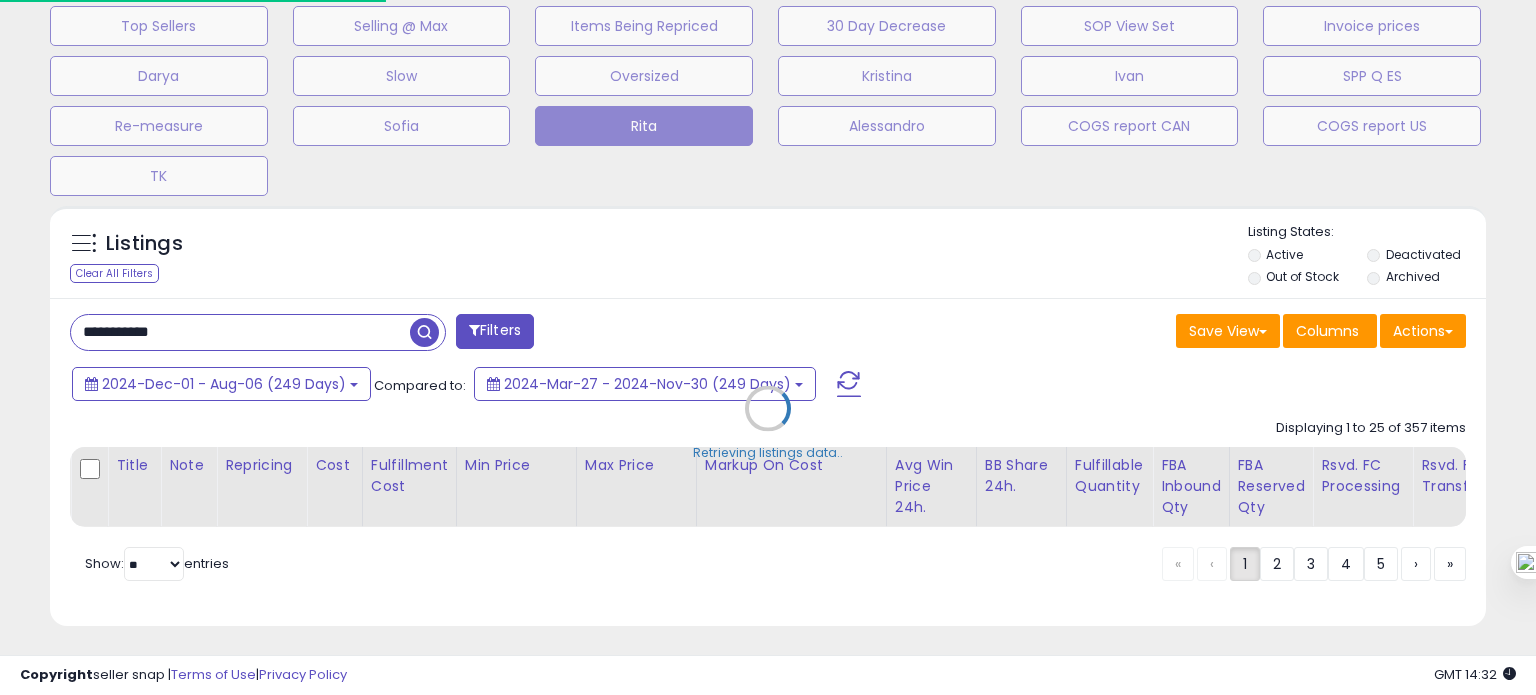 scroll, scrollTop: 999589, scrollLeft: 999168, axis: both 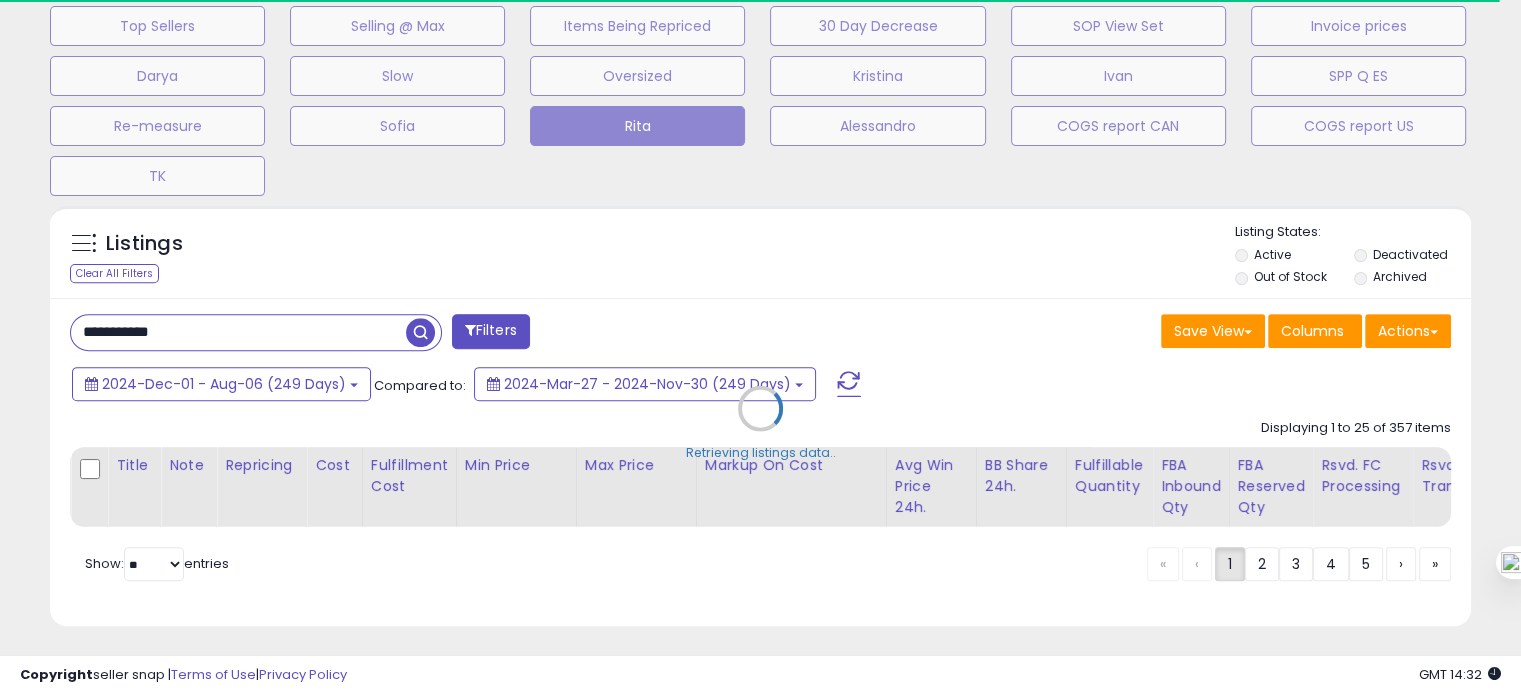 type on "**********" 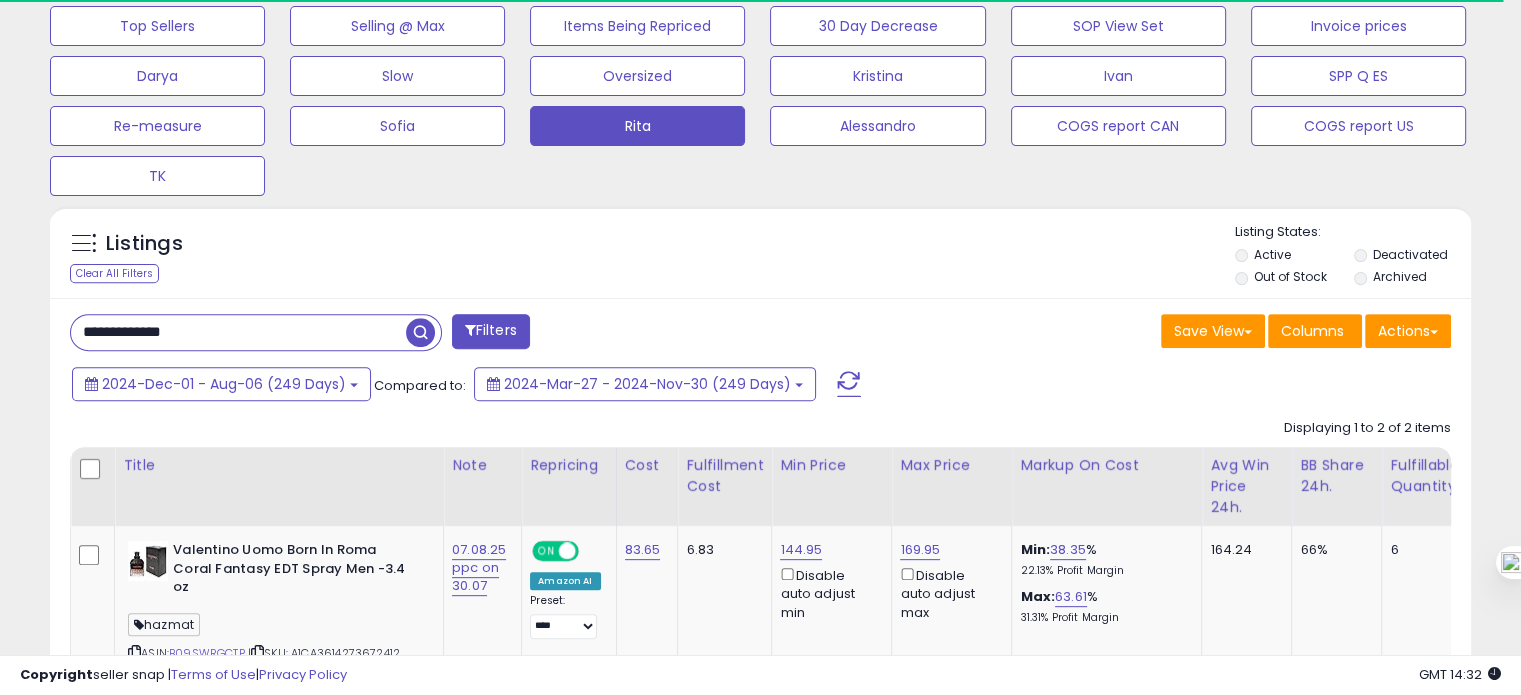scroll, scrollTop: 999589, scrollLeft: 999176, axis: both 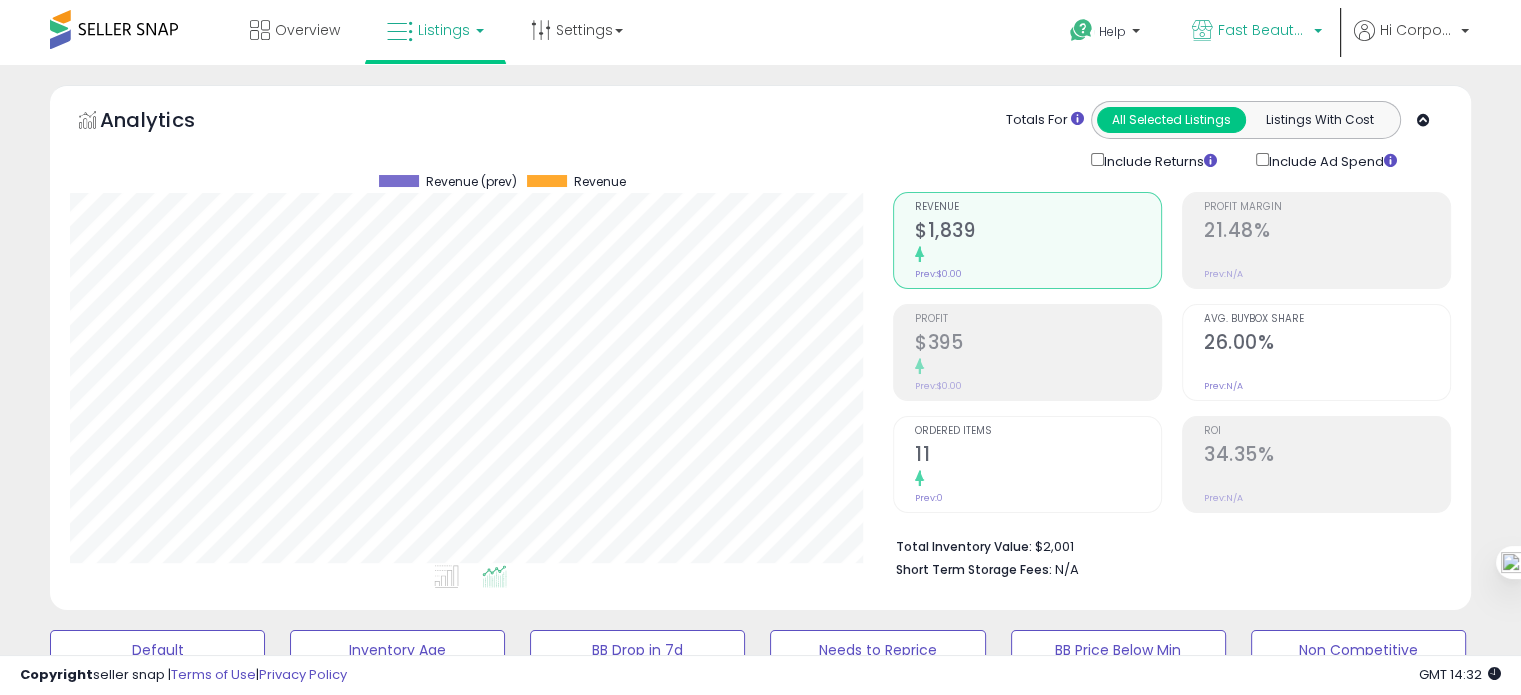 click on "Fast Beauty (Canada)" at bounding box center (1263, 30) 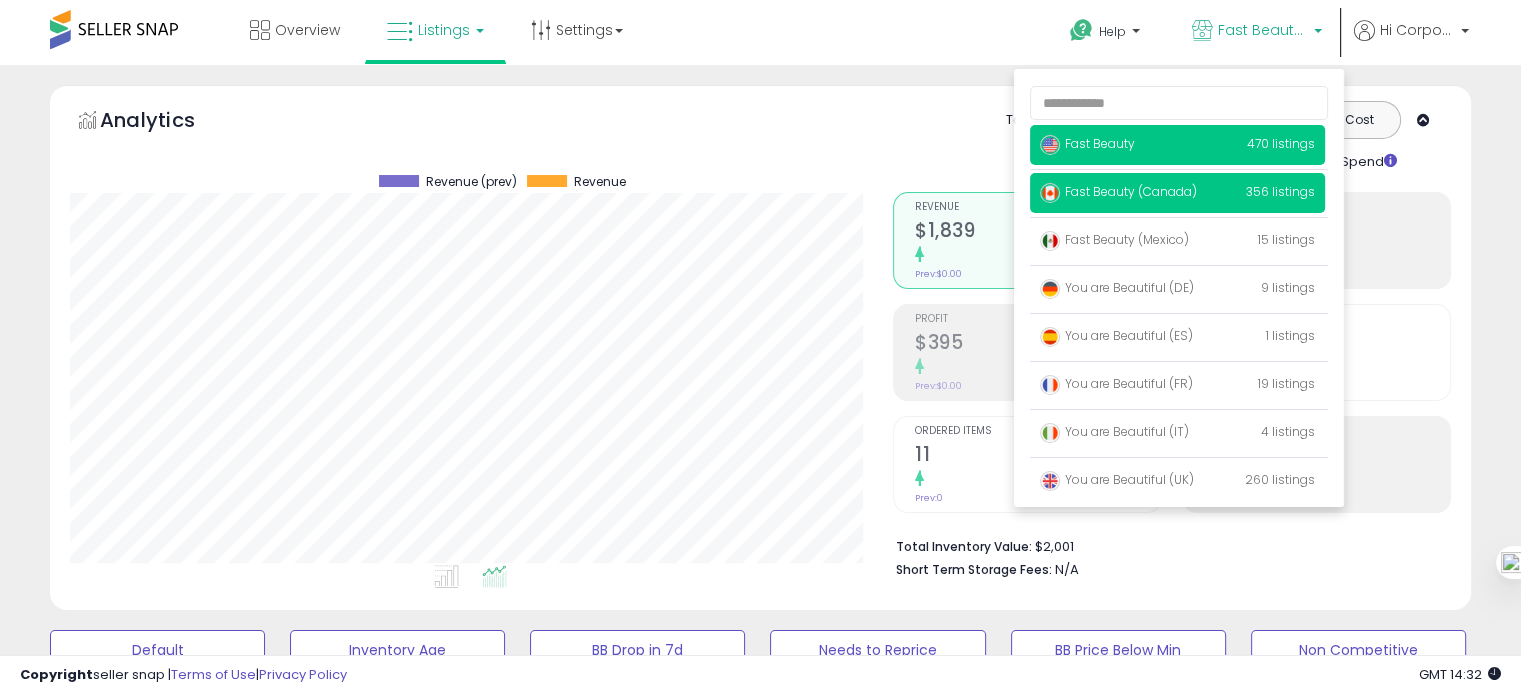click on "Fast Beauty" at bounding box center (1087, 143) 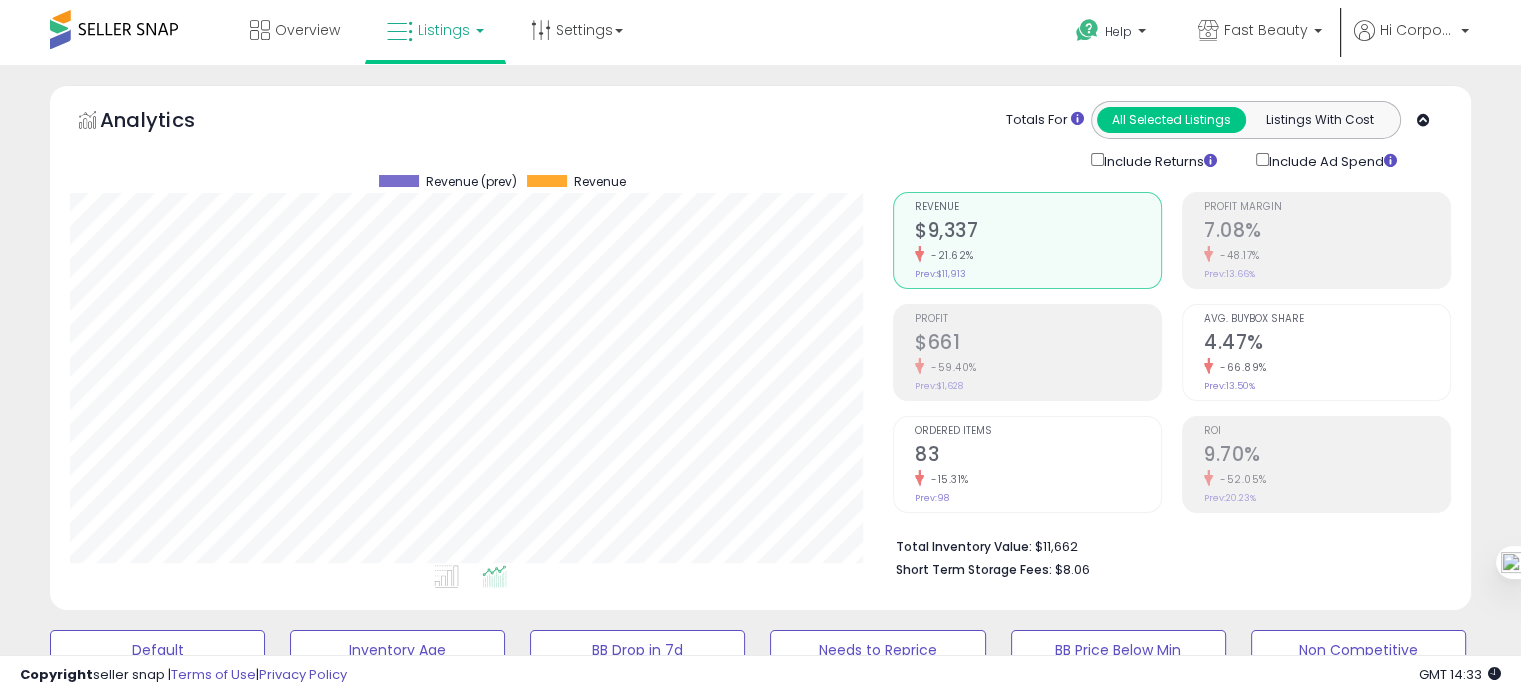 scroll, scrollTop: 192, scrollLeft: 0, axis: vertical 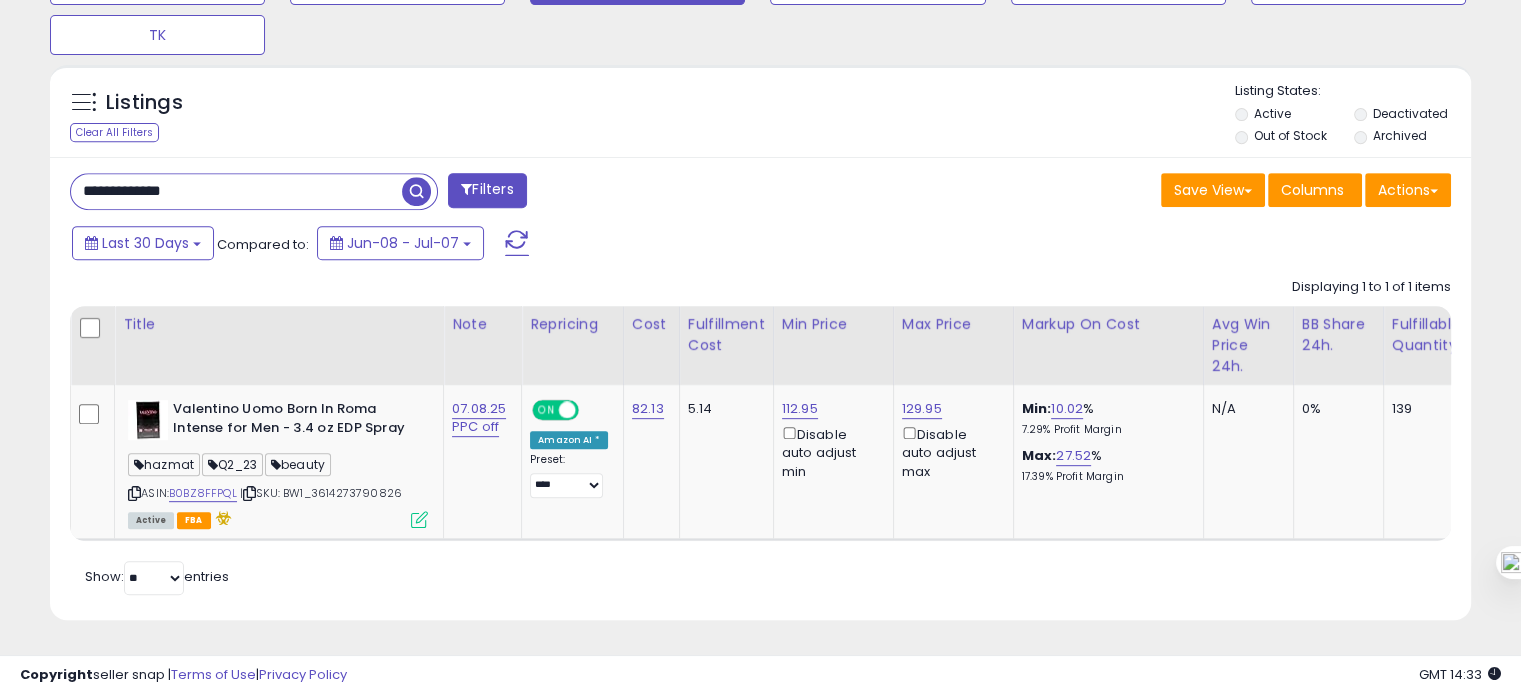 click on "**********" at bounding box center [236, 191] 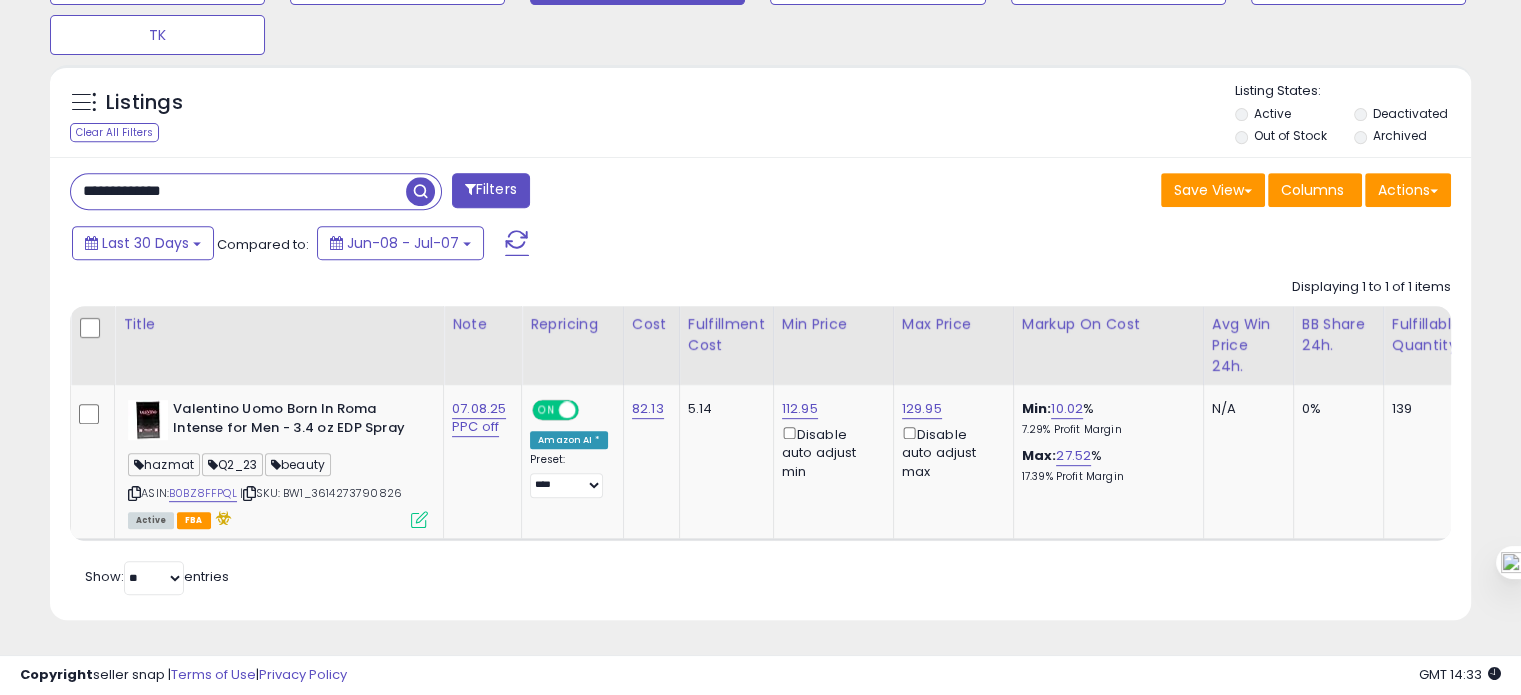 click on "**********" at bounding box center [238, 191] 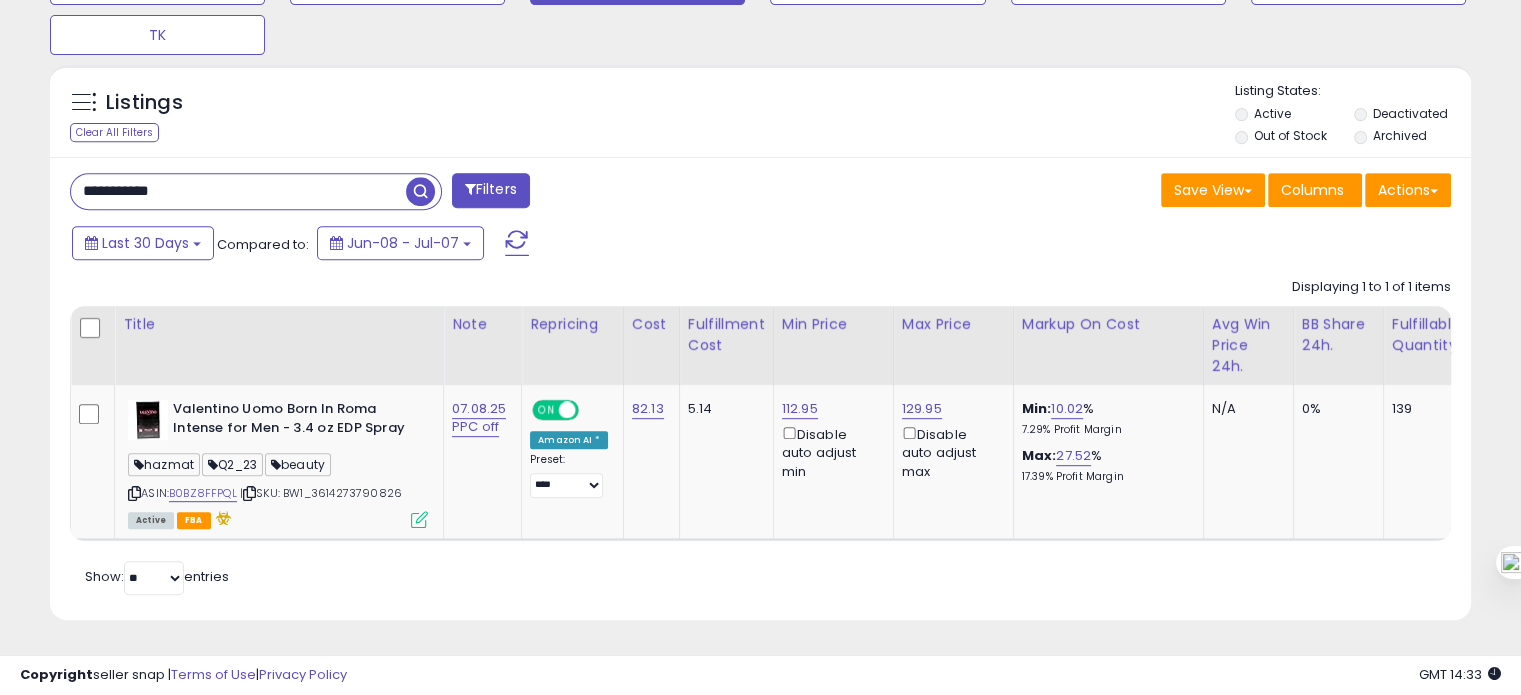 type on "**********" 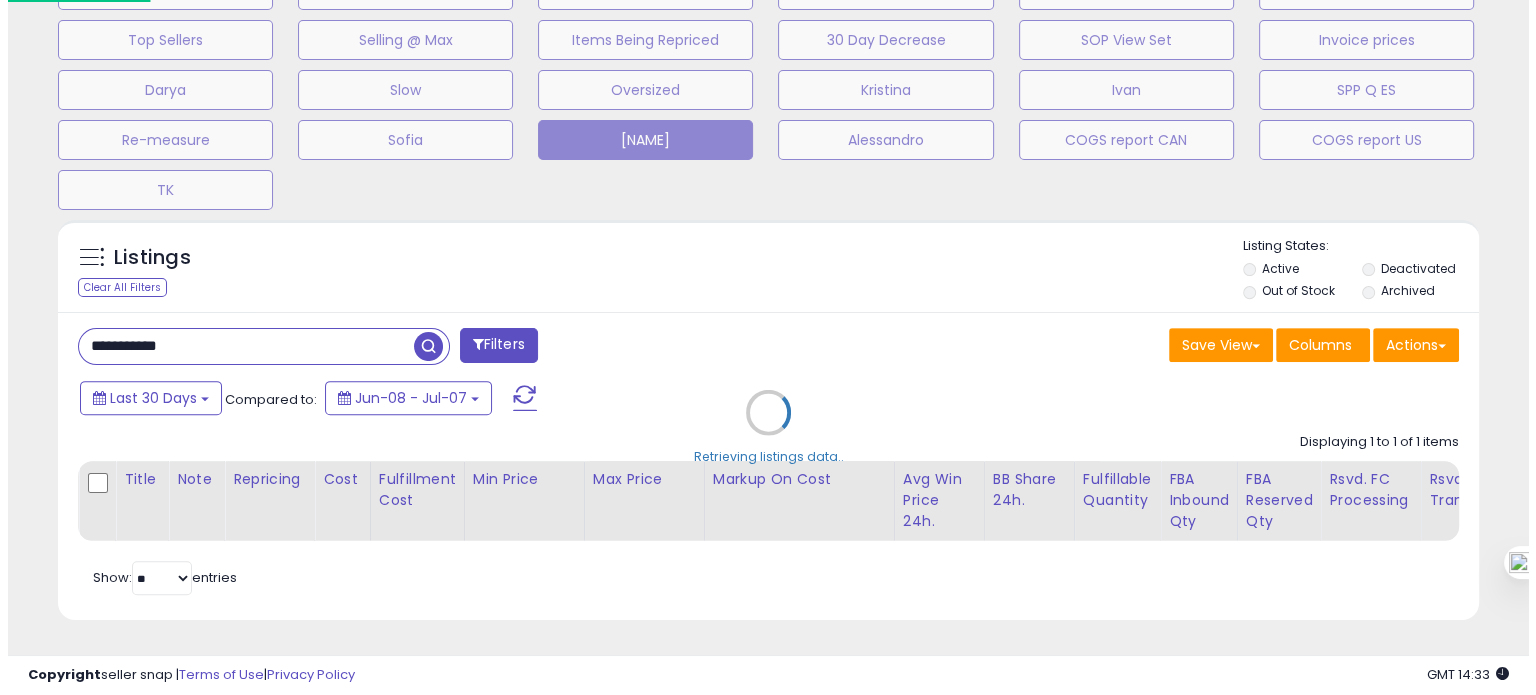 scroll, scrollTop: 674, scrollLeft: 0, axis: vertical 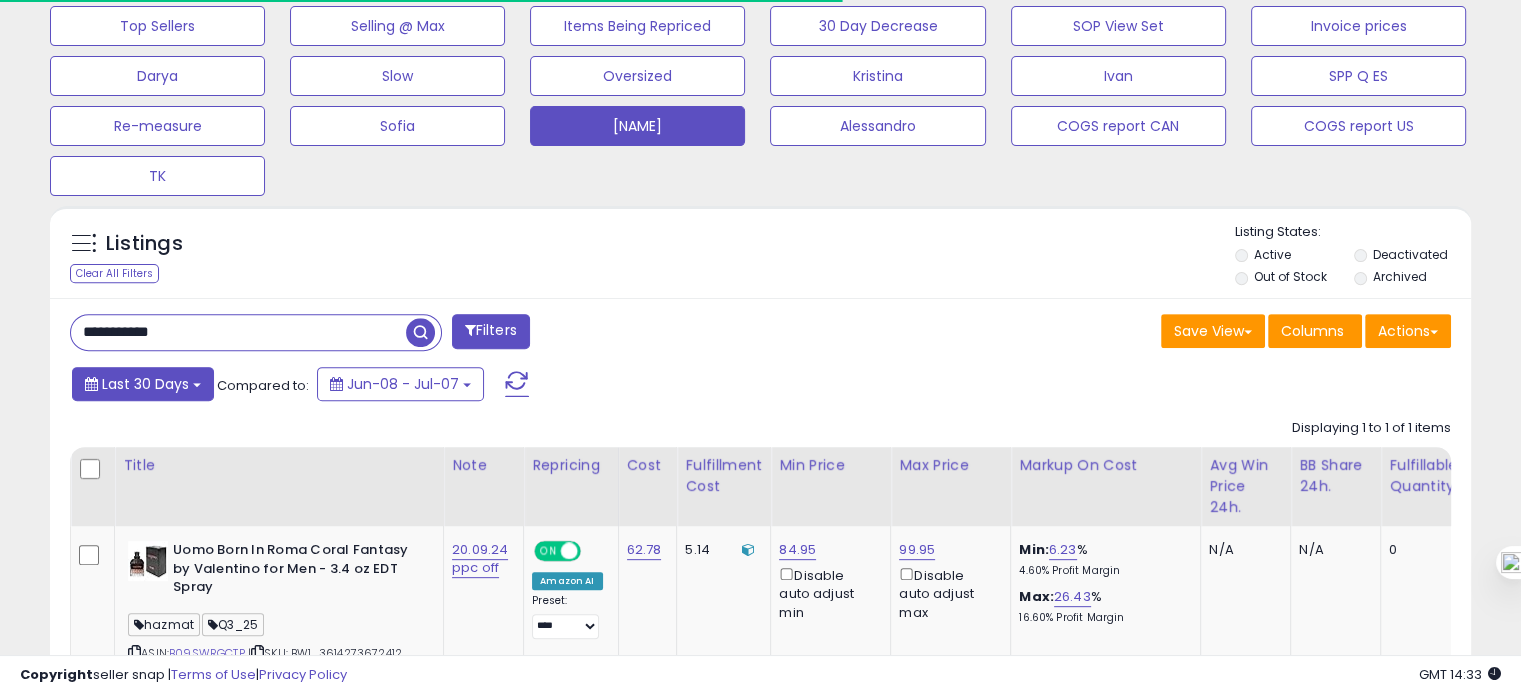 click on "Last 30 Days" at bounding box center [145, 384] 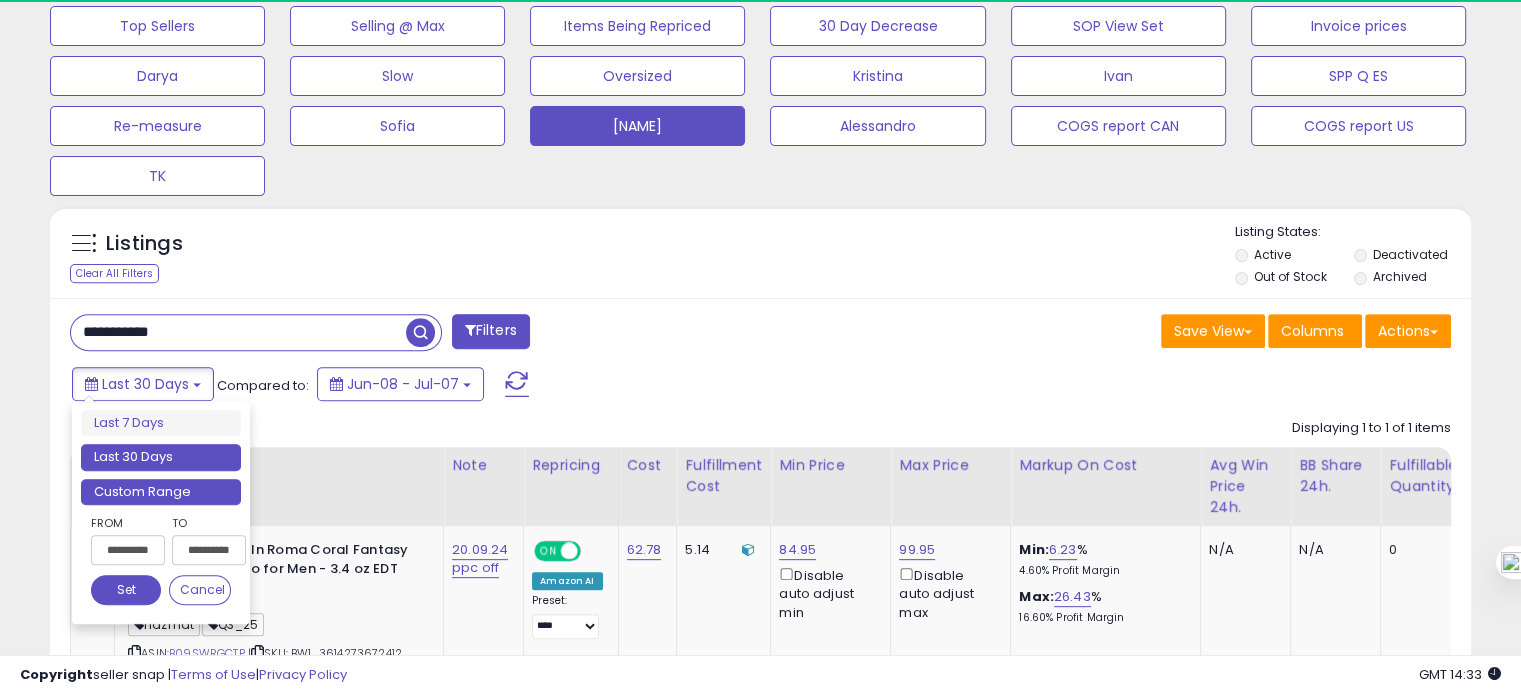 scroll, scrollTop: 999589, scrollLeft: 999176, axis: both 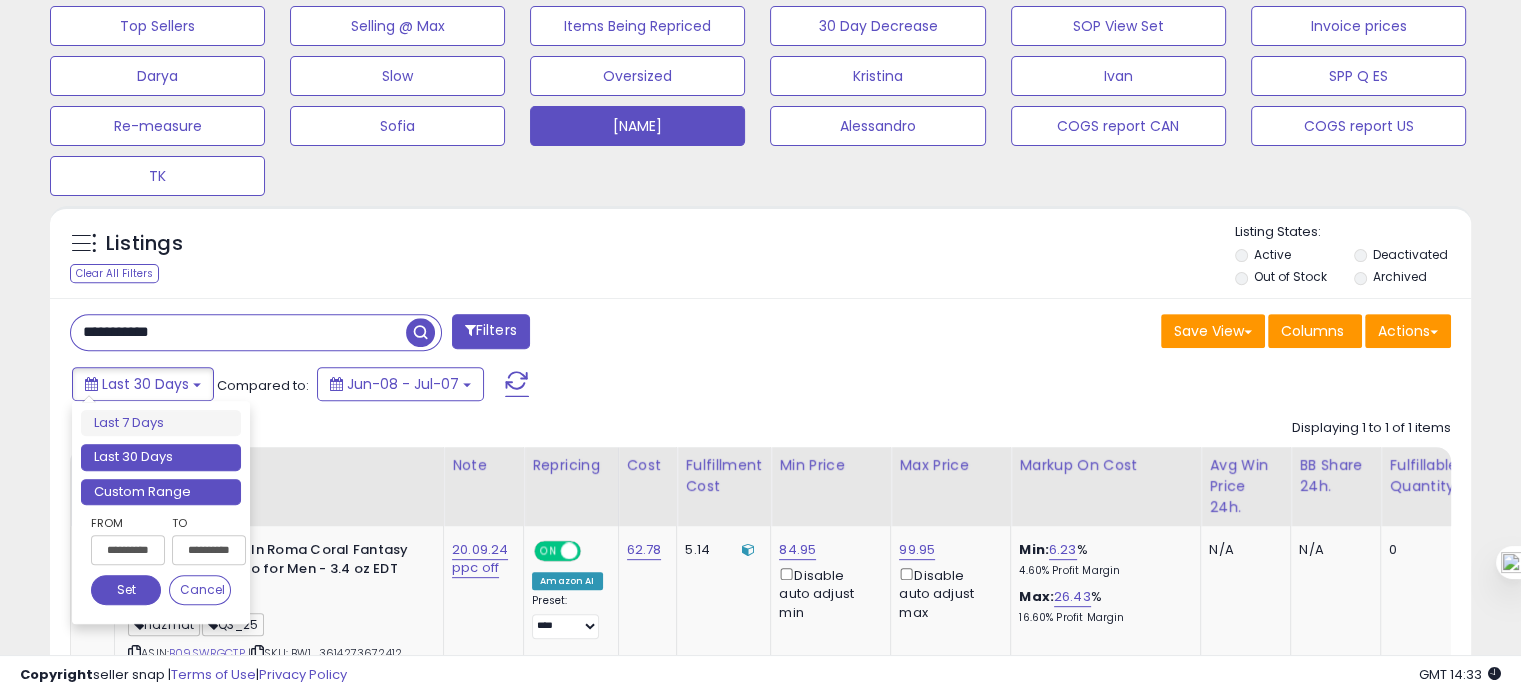 click on "Custom Range" at bounding box center (161, 492) 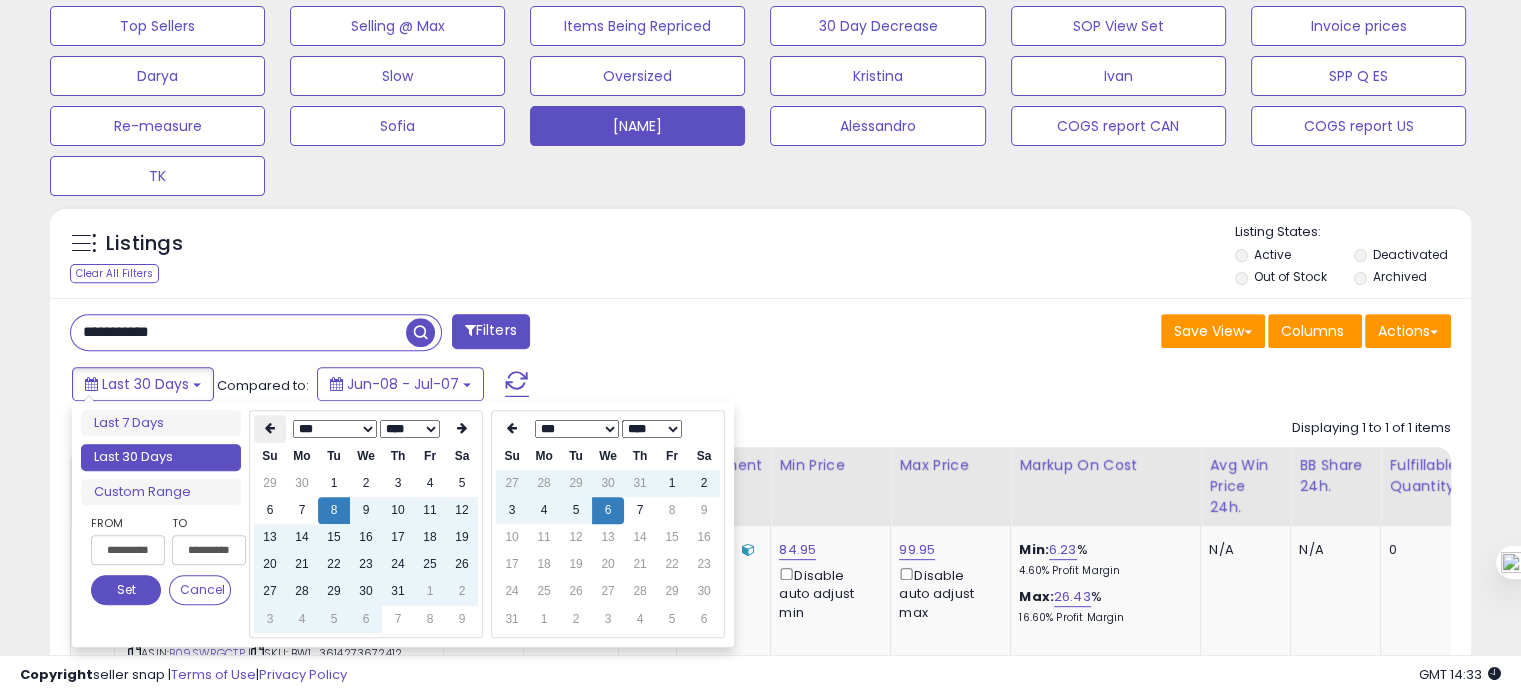 click at bounding box center (270, 428) 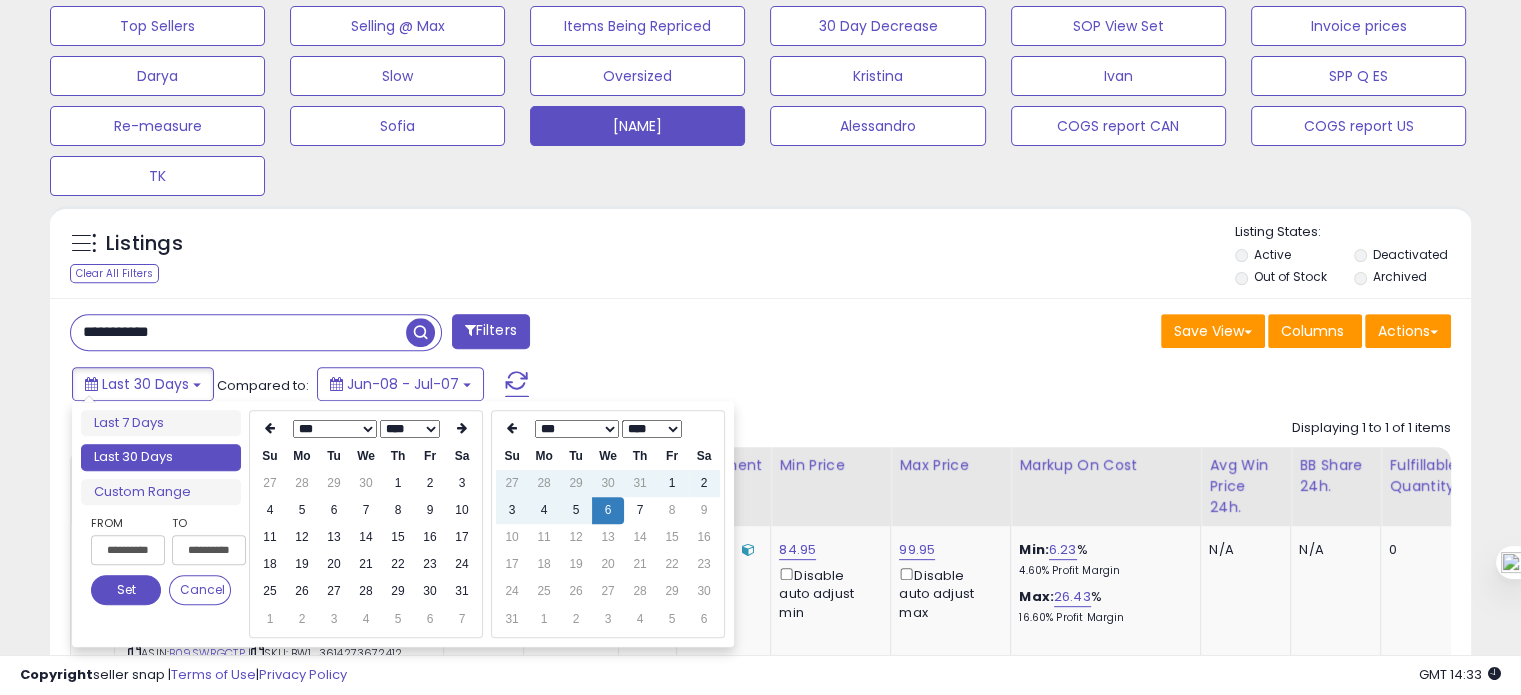 click at bounding box center (270, 428) 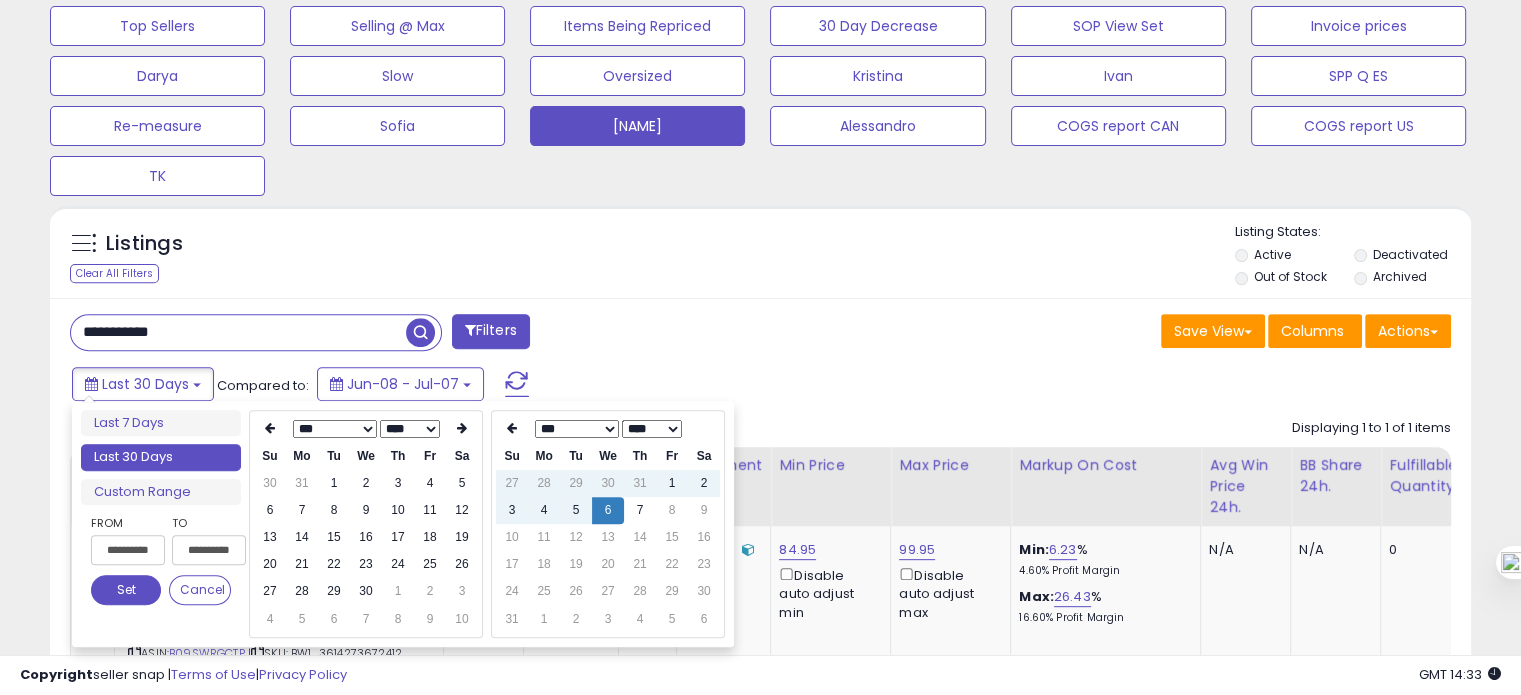 click at bounding box center (270, 428) 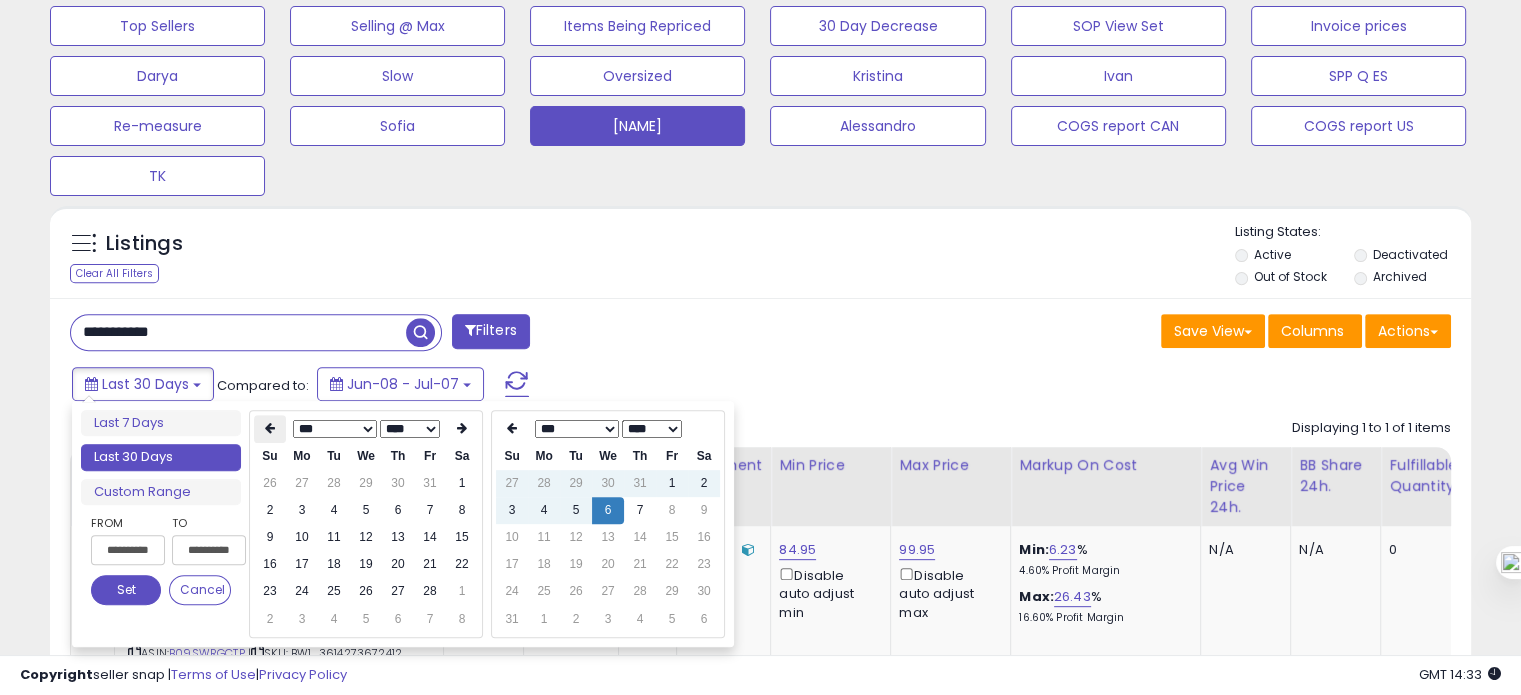 click at bounding box center [270, 429] 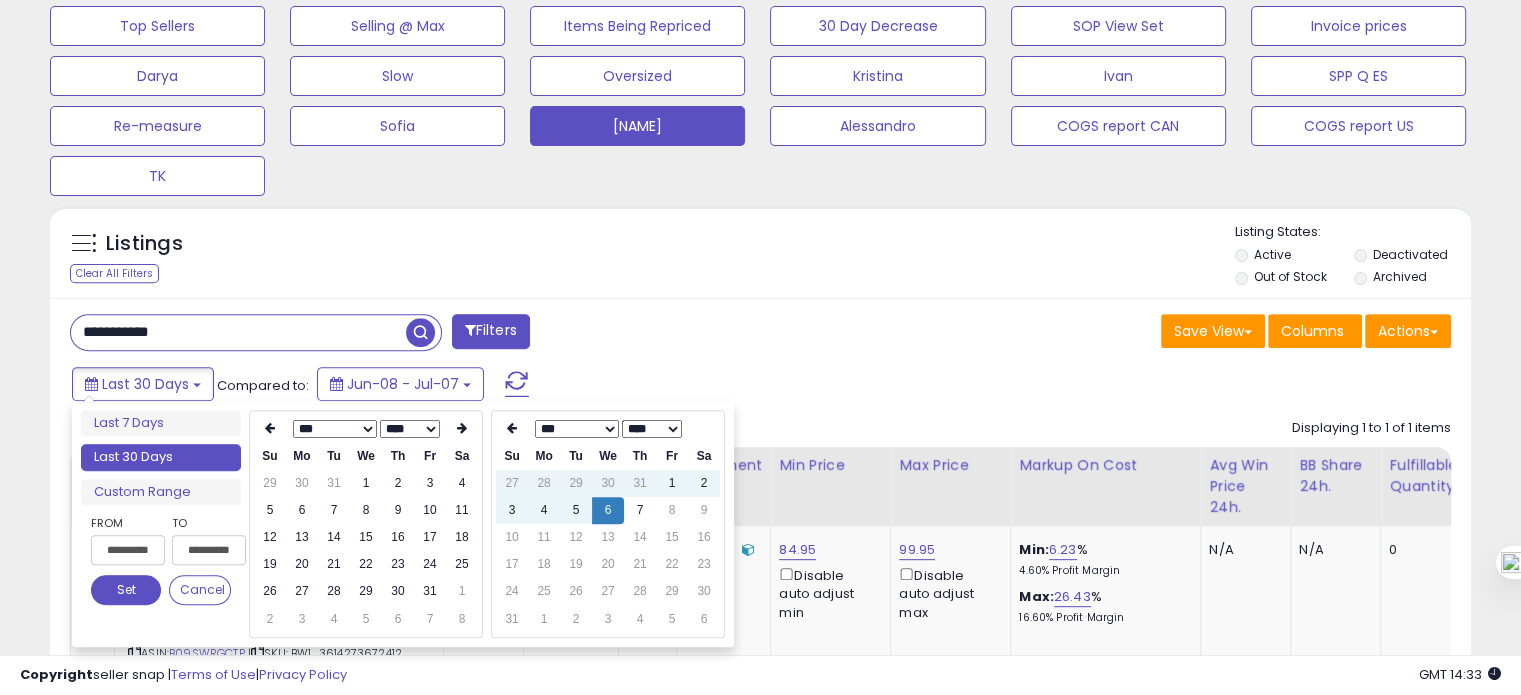 click at bounding box center [270, 429] 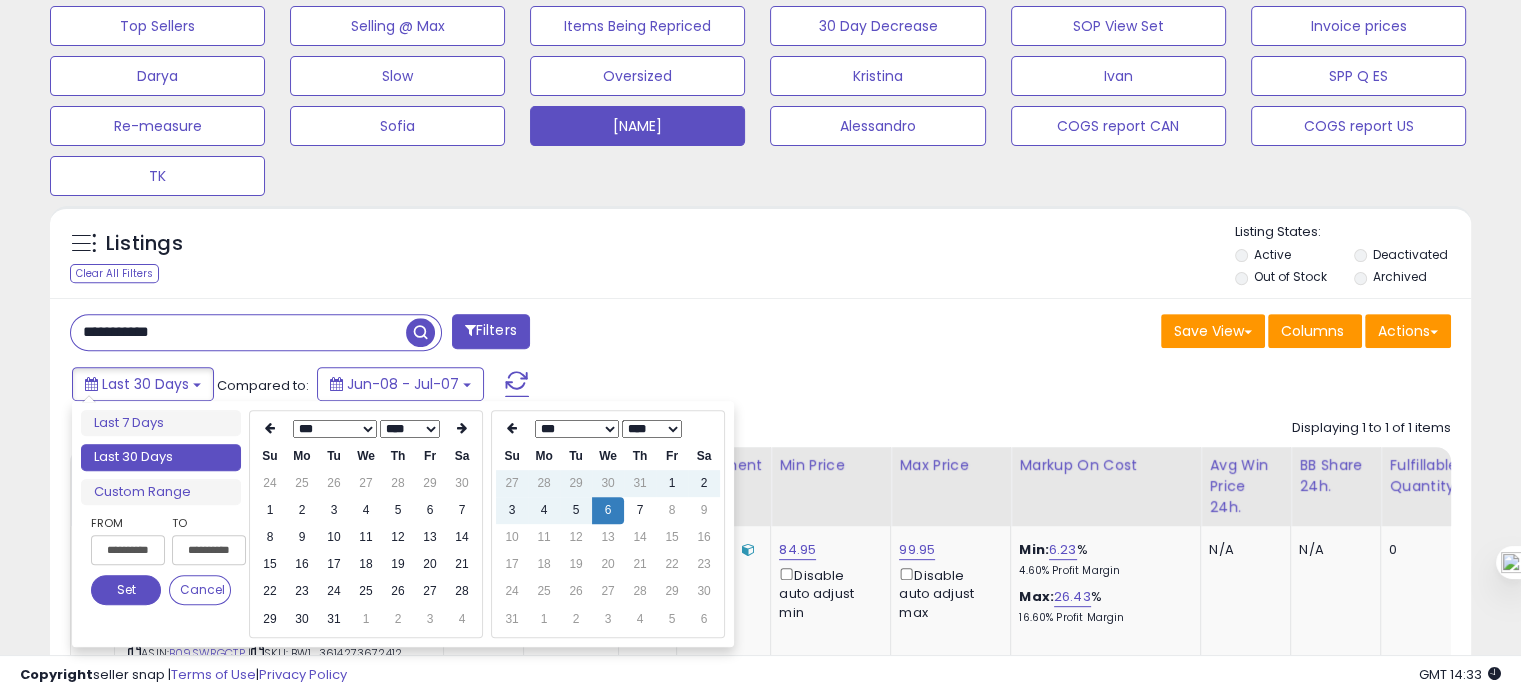 click at bounding box center [270, 429] 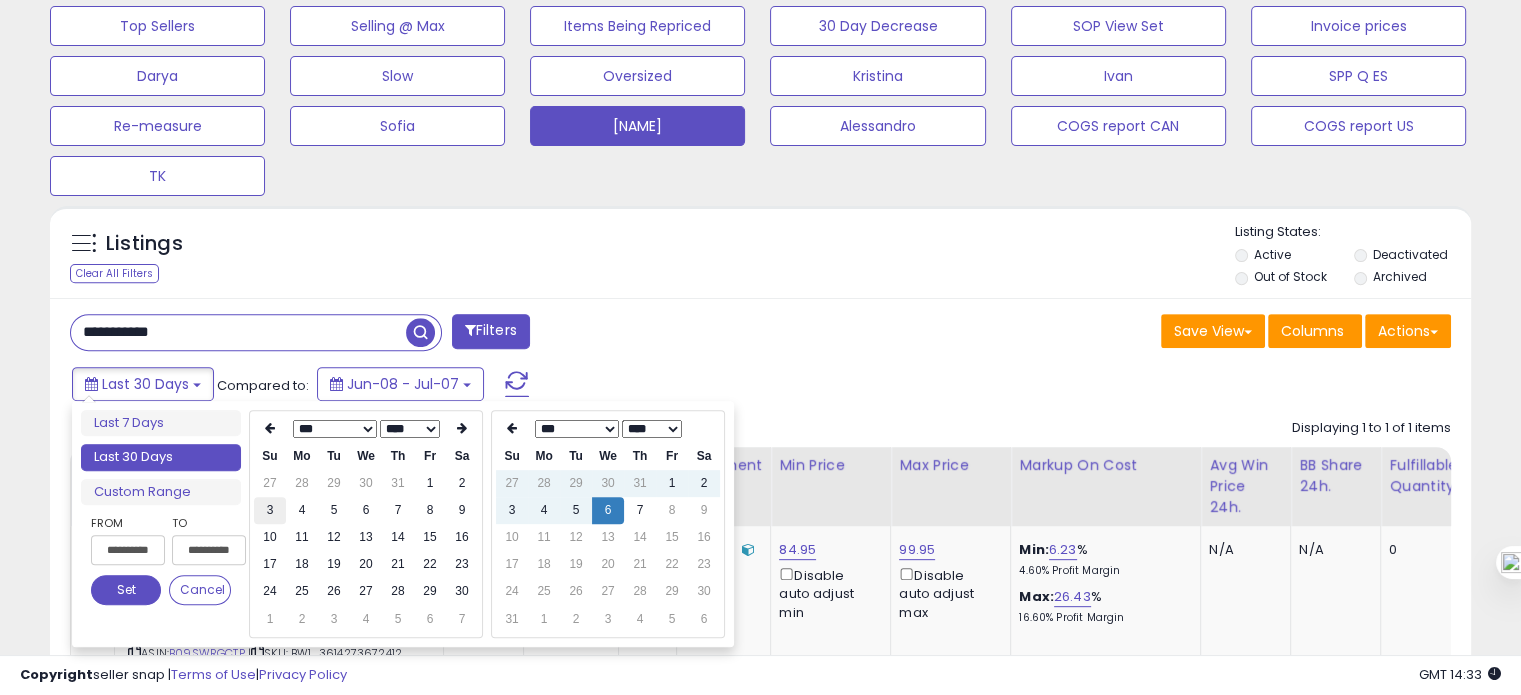type on "**********" 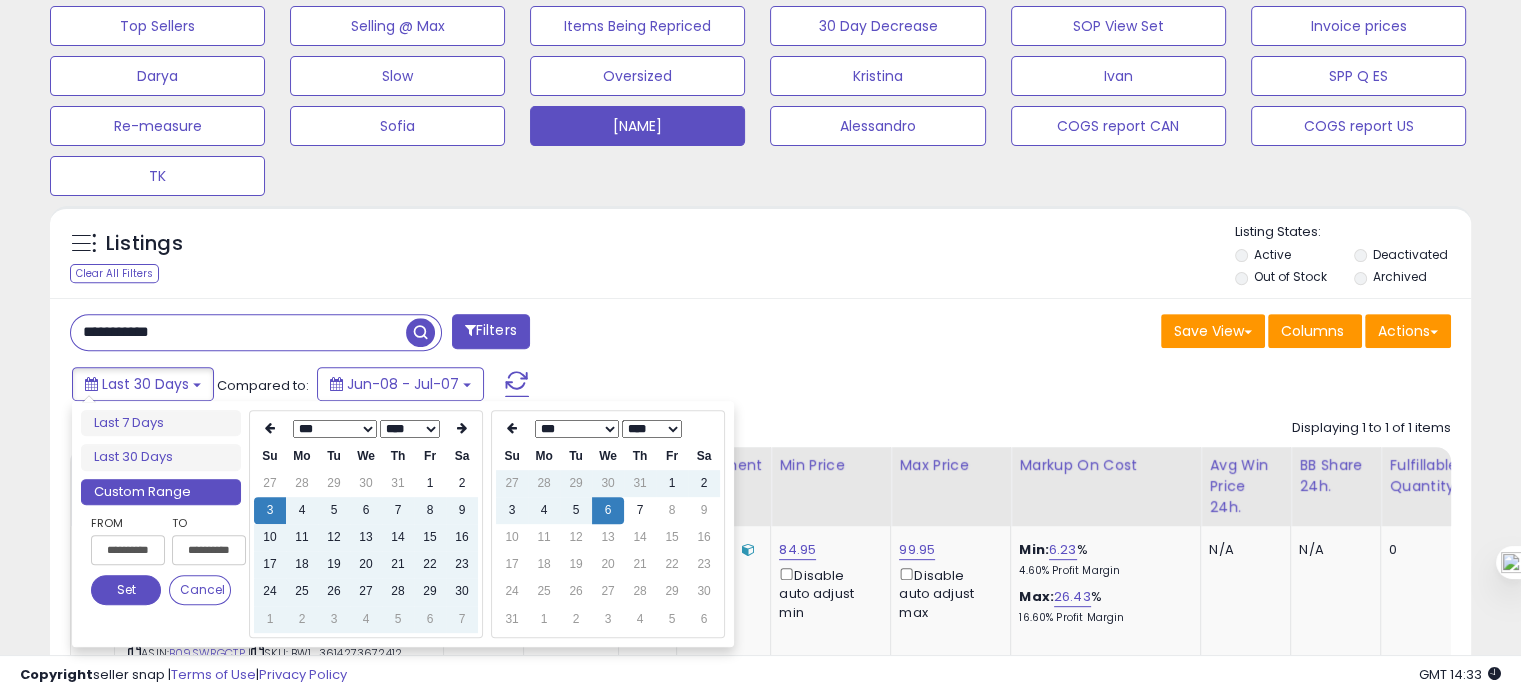 click on "Set" at bounding box center [126, 590] 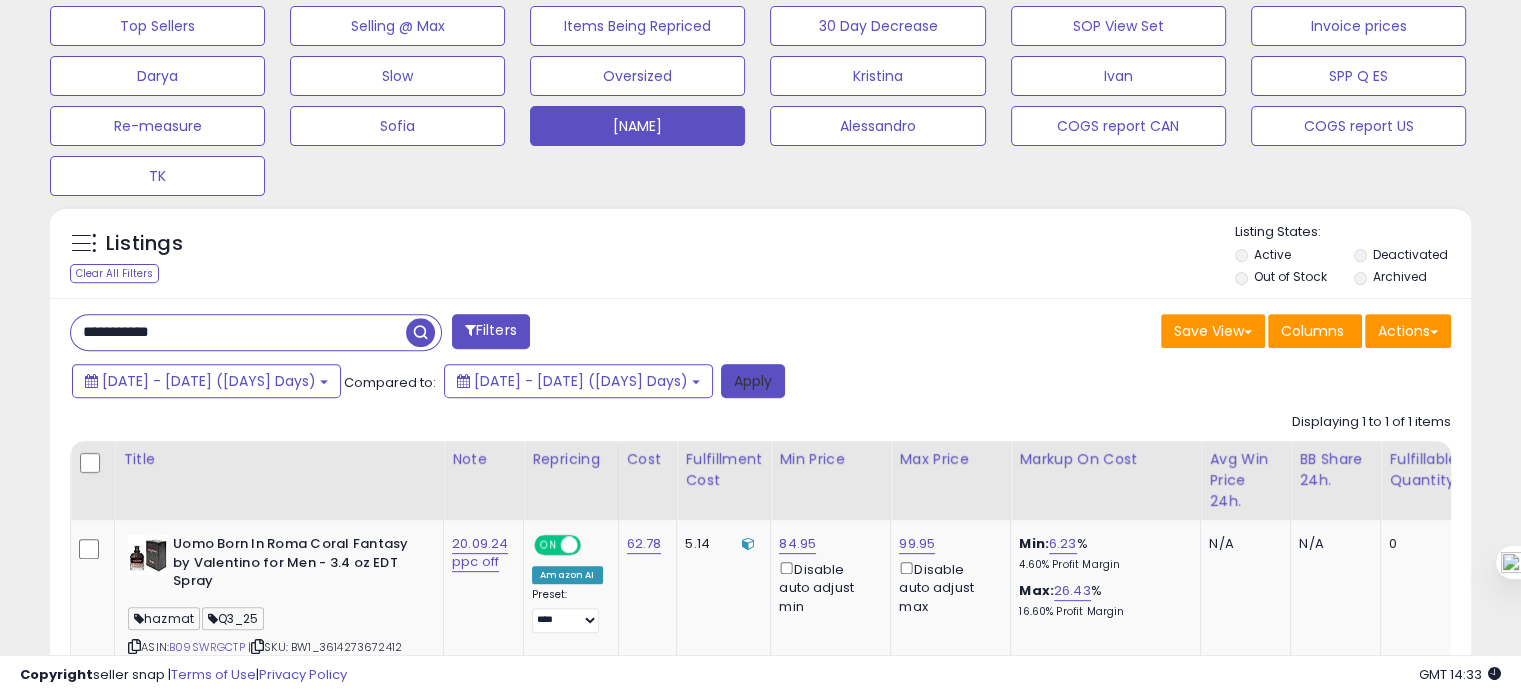 click on "Apply" at bounding box center [753, 381] 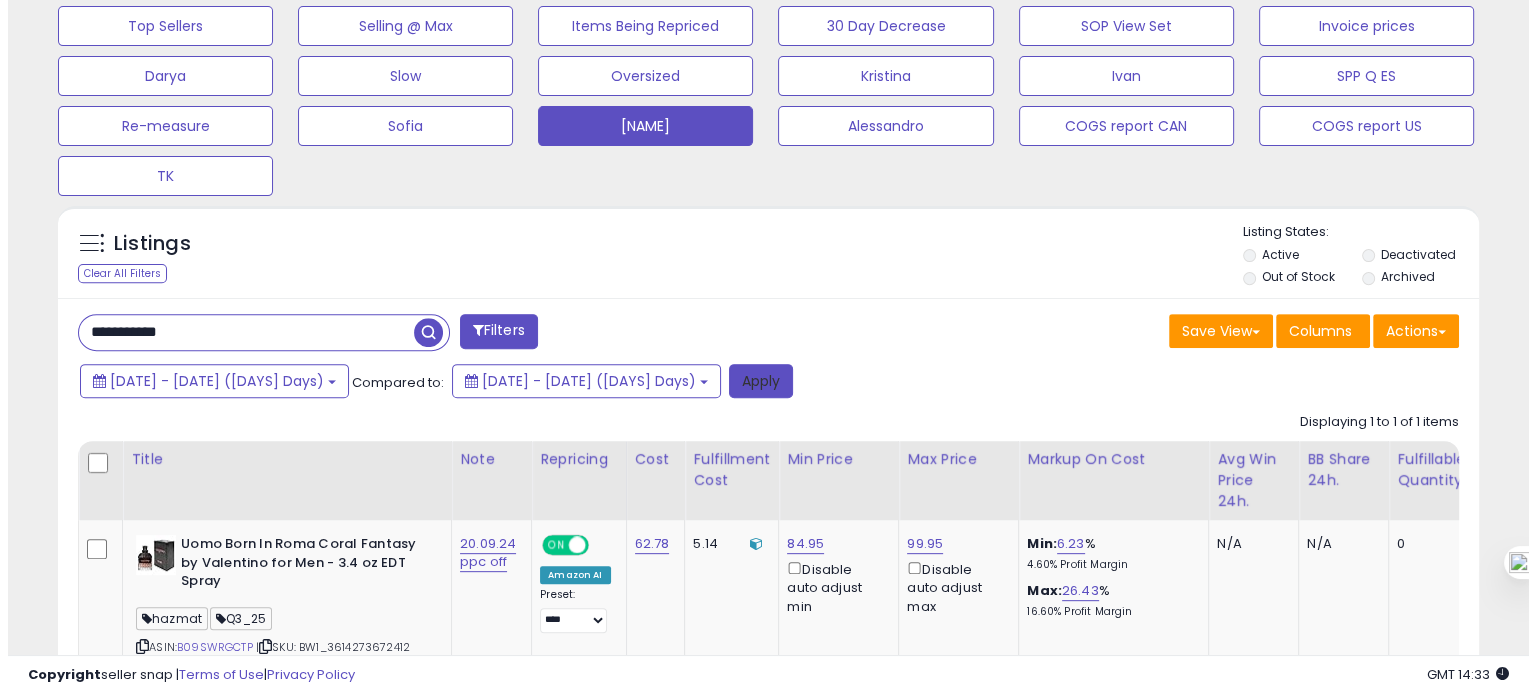 scroll, scrollTop: 999589, scrollLeft: 999168, axis: both 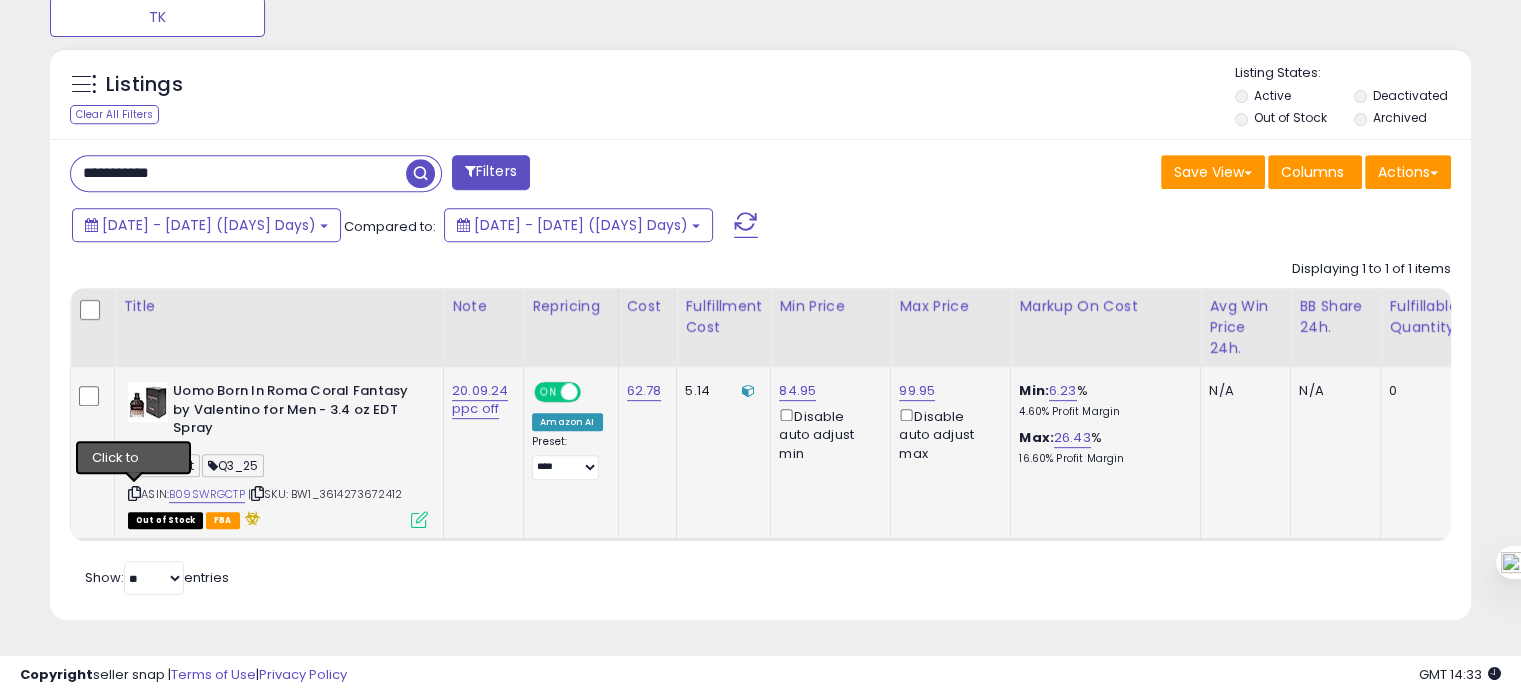 click at bounding box center (134, 493) 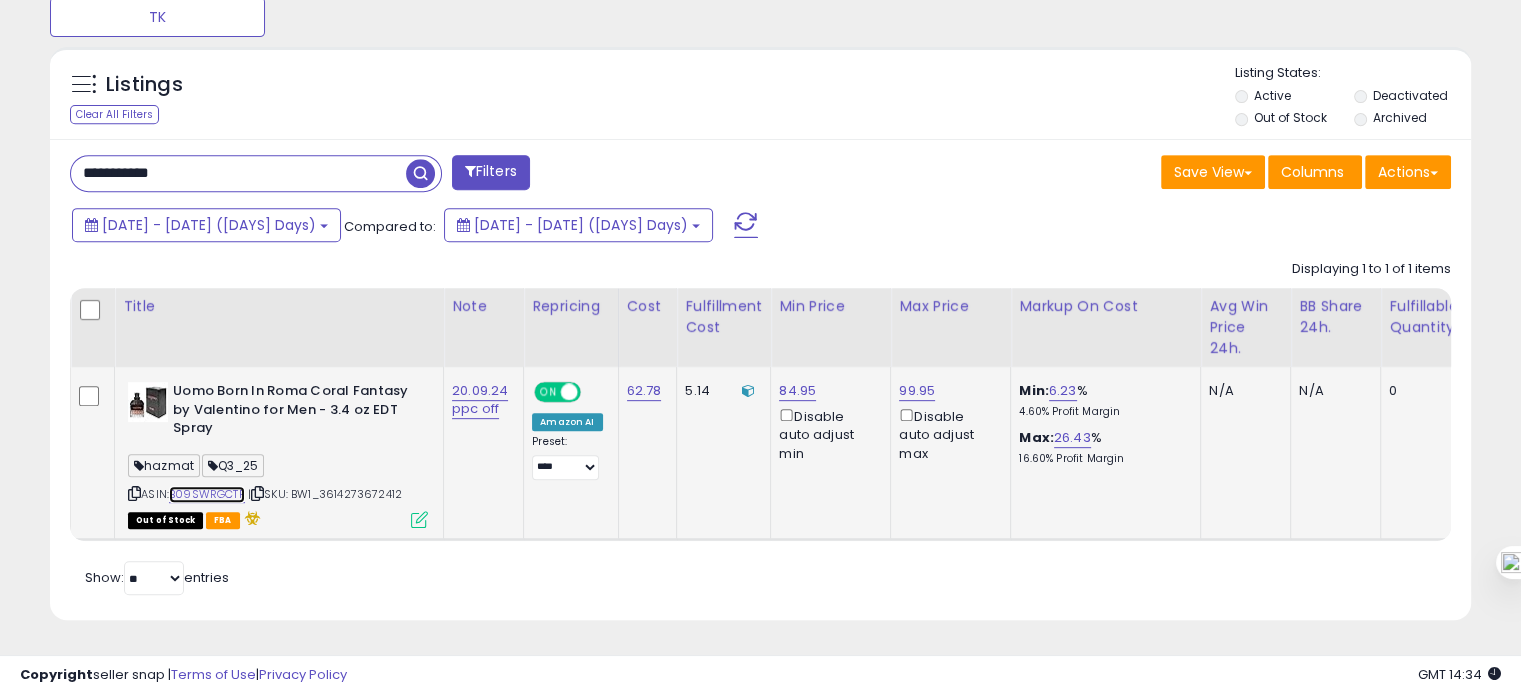 click on "B09SWRGCTP" at bounding box center (207, 494) 